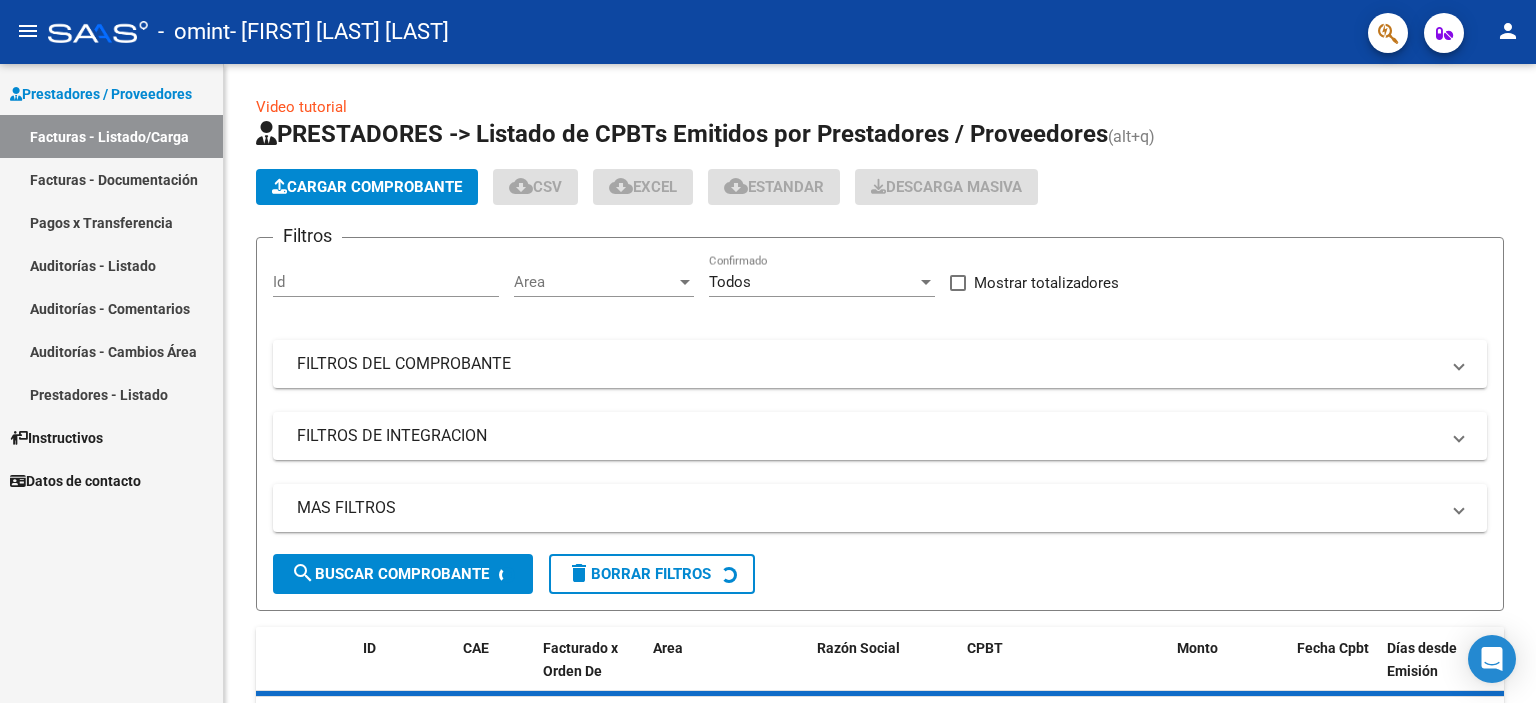 scroll, scrollTop: 0, scrollLeft: 0, axis: both 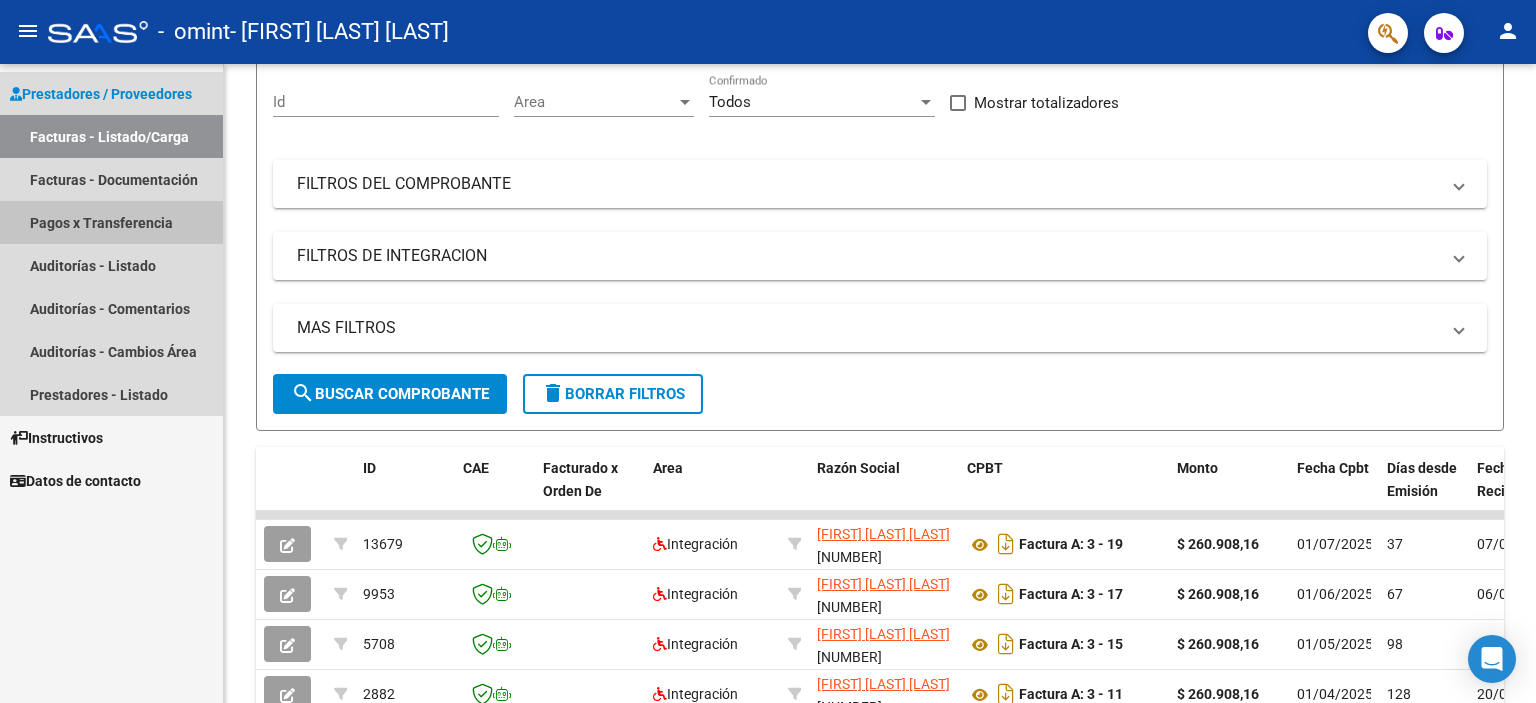 click on "Pagos x Transferencia" at bounding box center [111, 222] 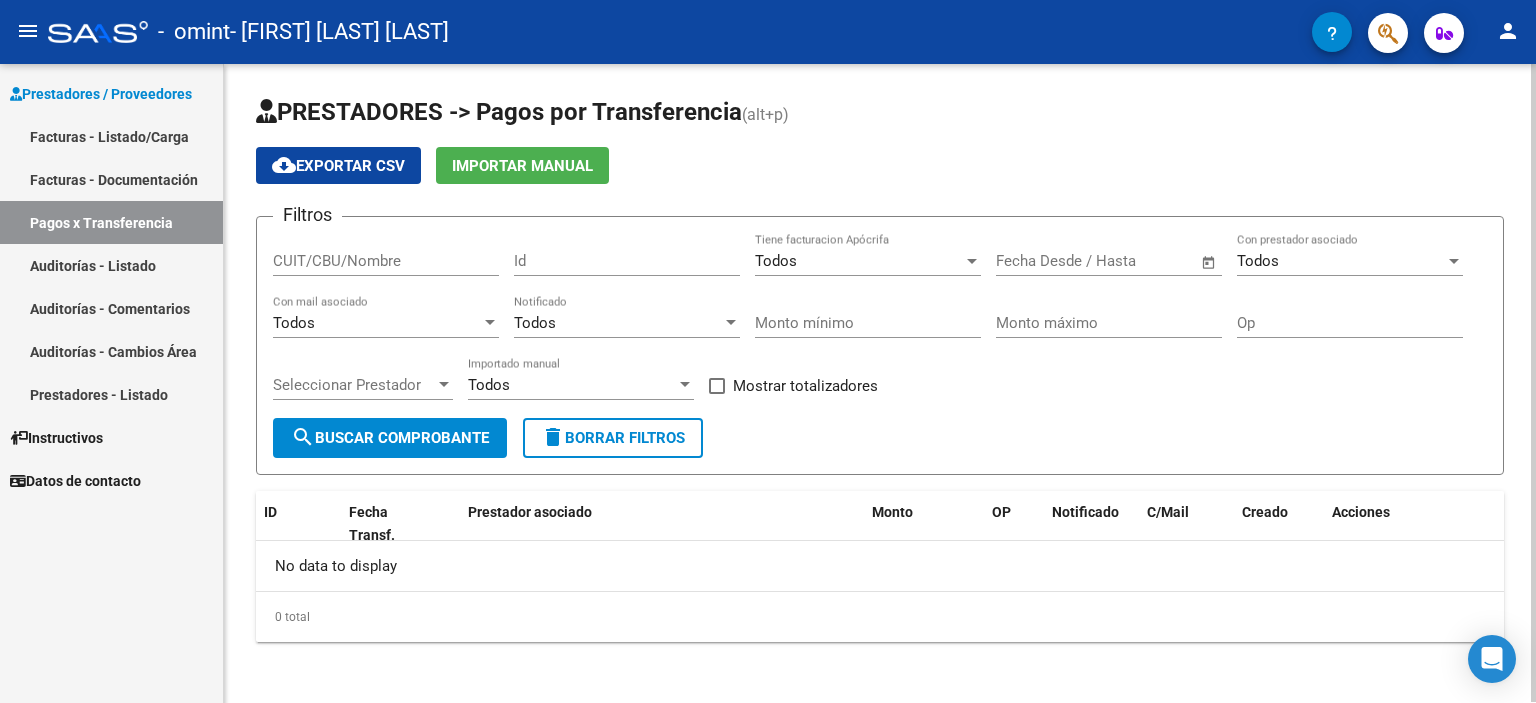 scroll, scrollTop: 0, scrollLeft: 0, axis: both 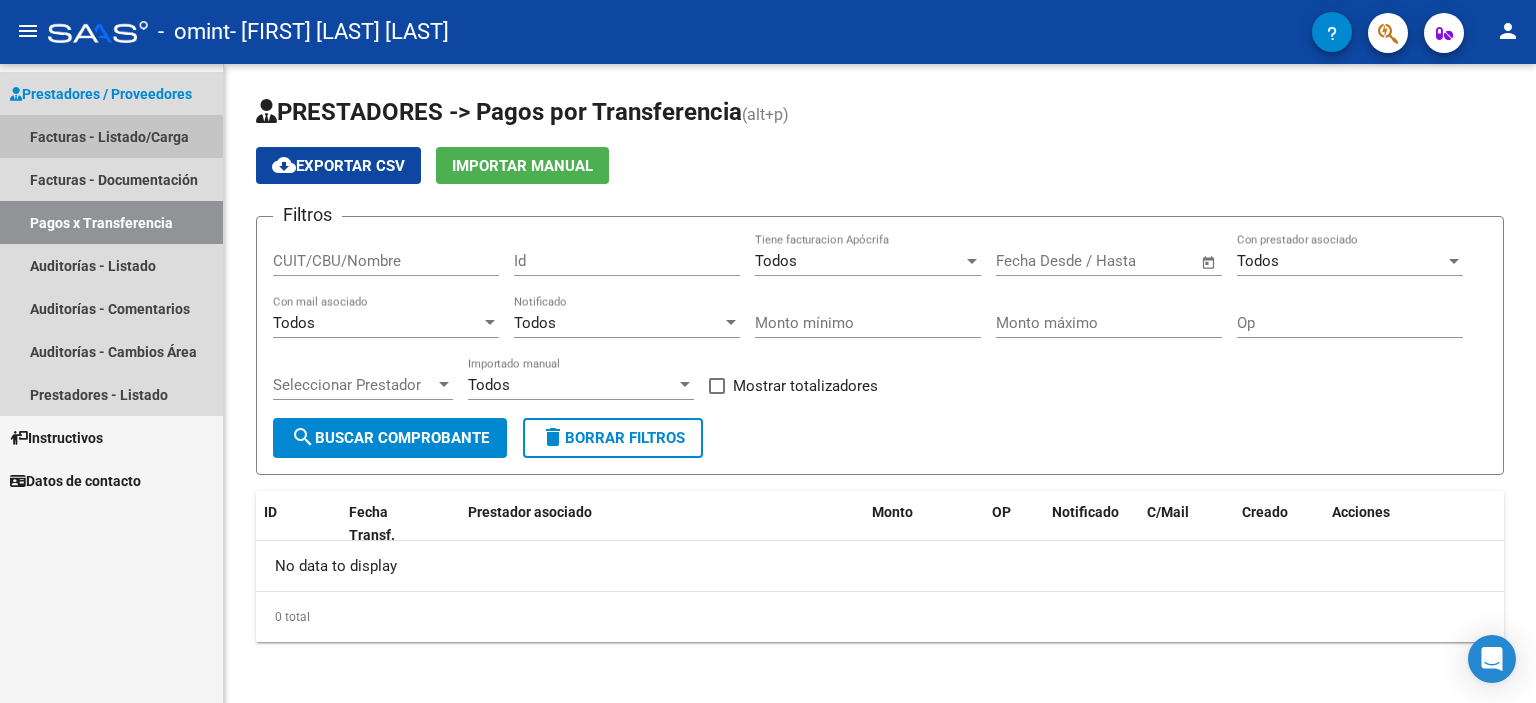 click on "Facturas - Listado/Carga" at bounding box center (111, 136) 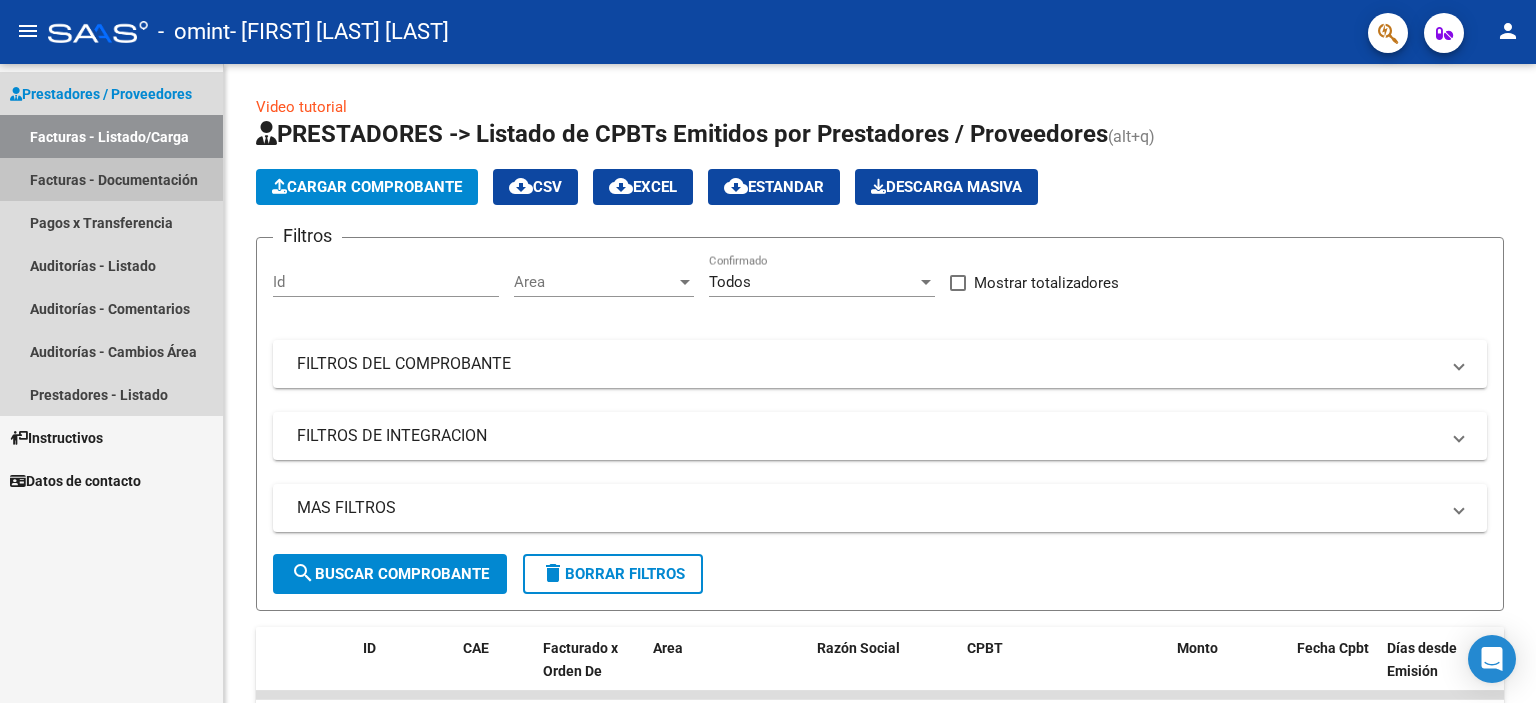 click on "Facturas - Documentación" at bounding box center [111, 179] 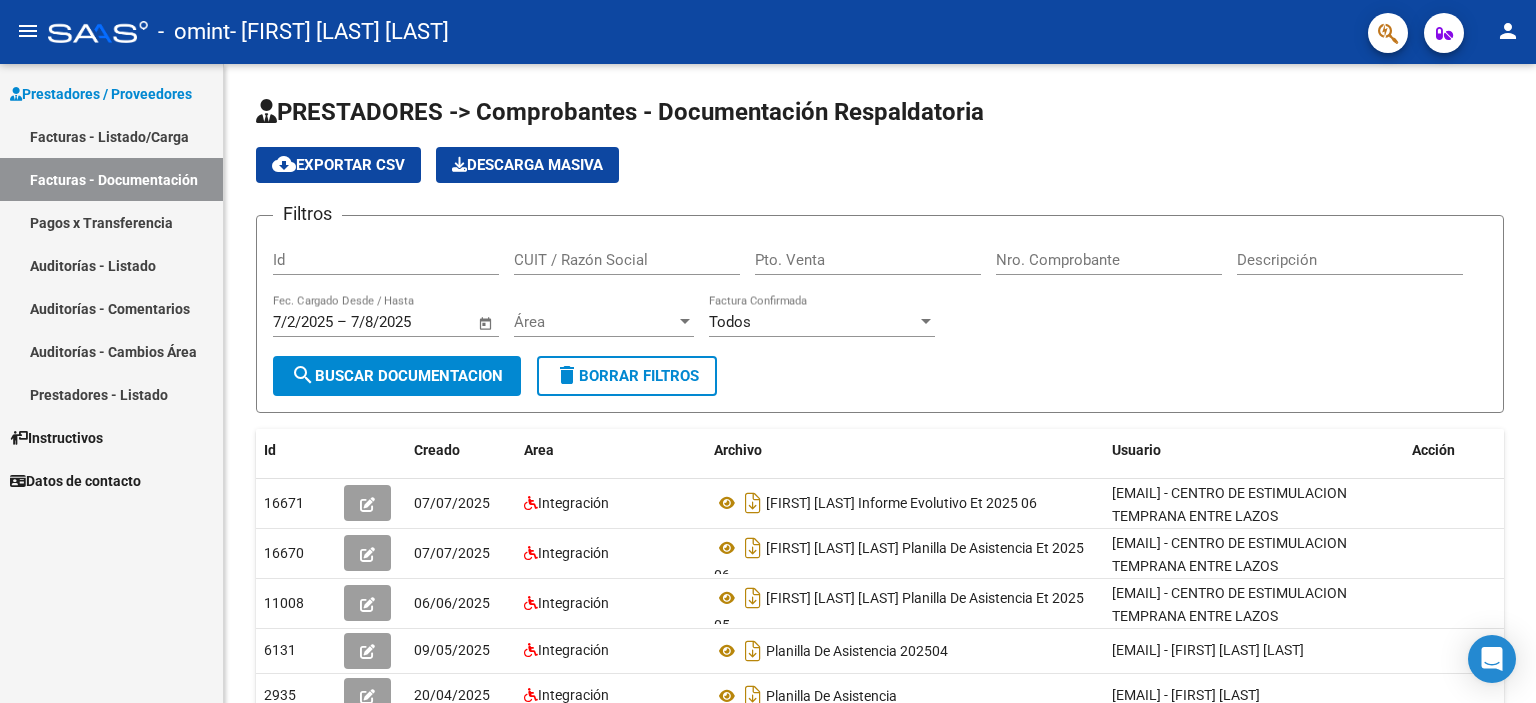 click on "Auditorías - Comentarios" at bounding box center [111, 308] 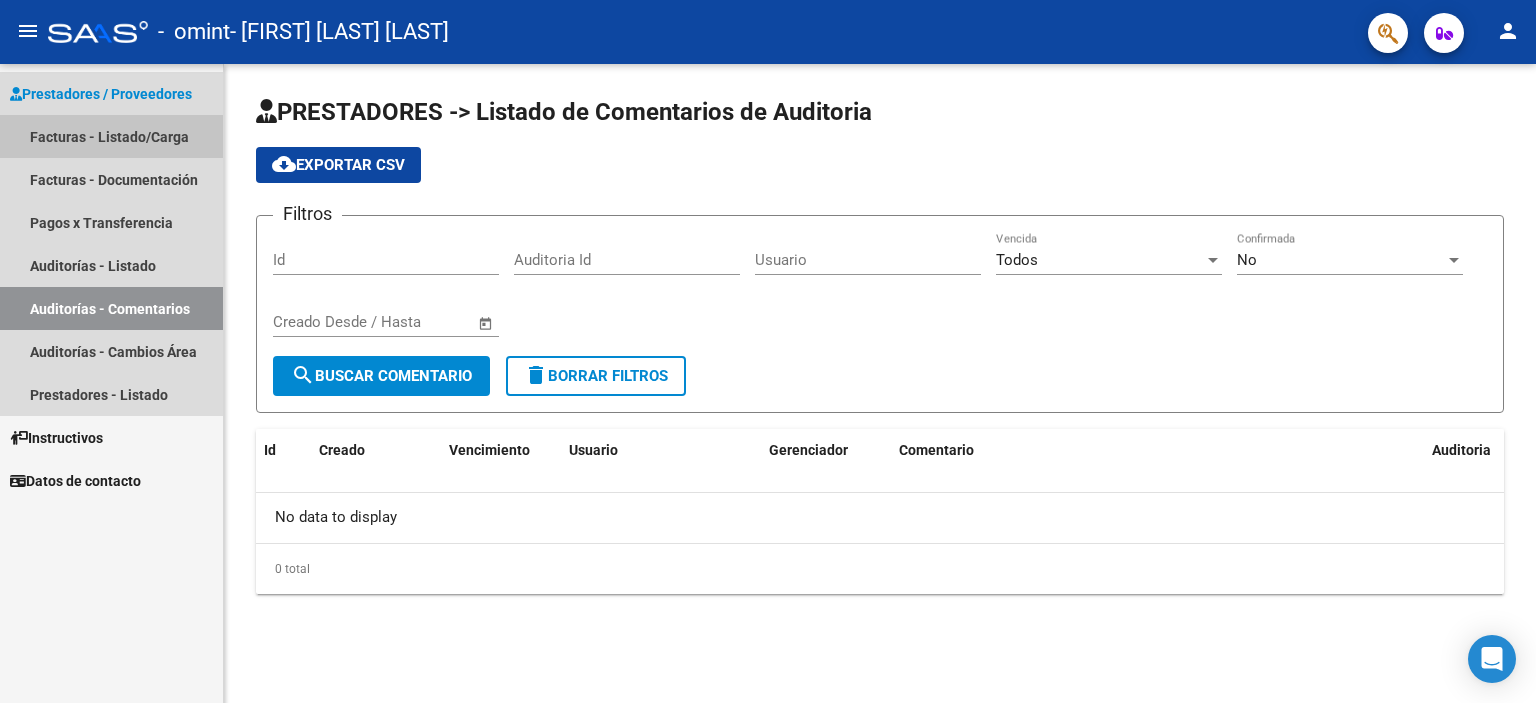 click on "Facturas - Listado/Carga" at bounding box center [111, 136] 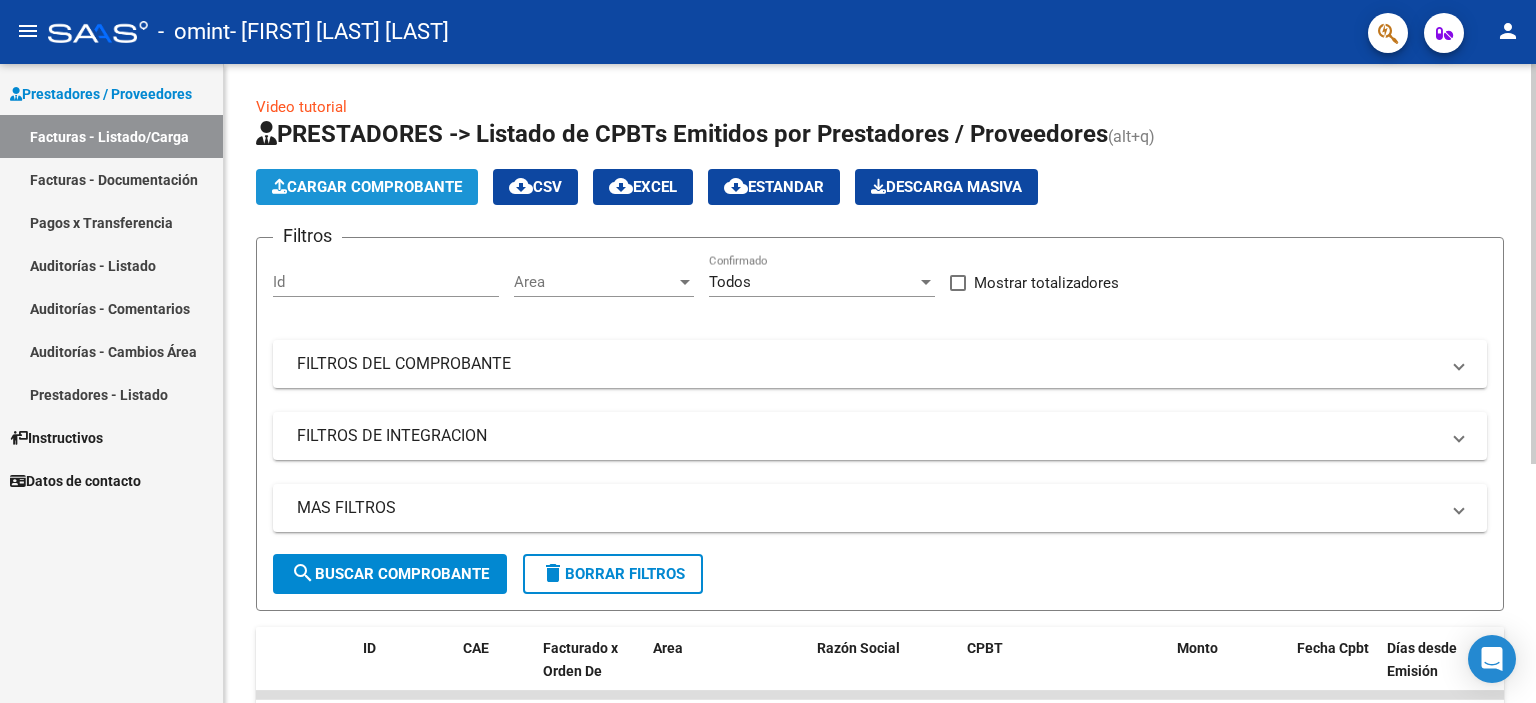 click on "Cargar Comprobante" 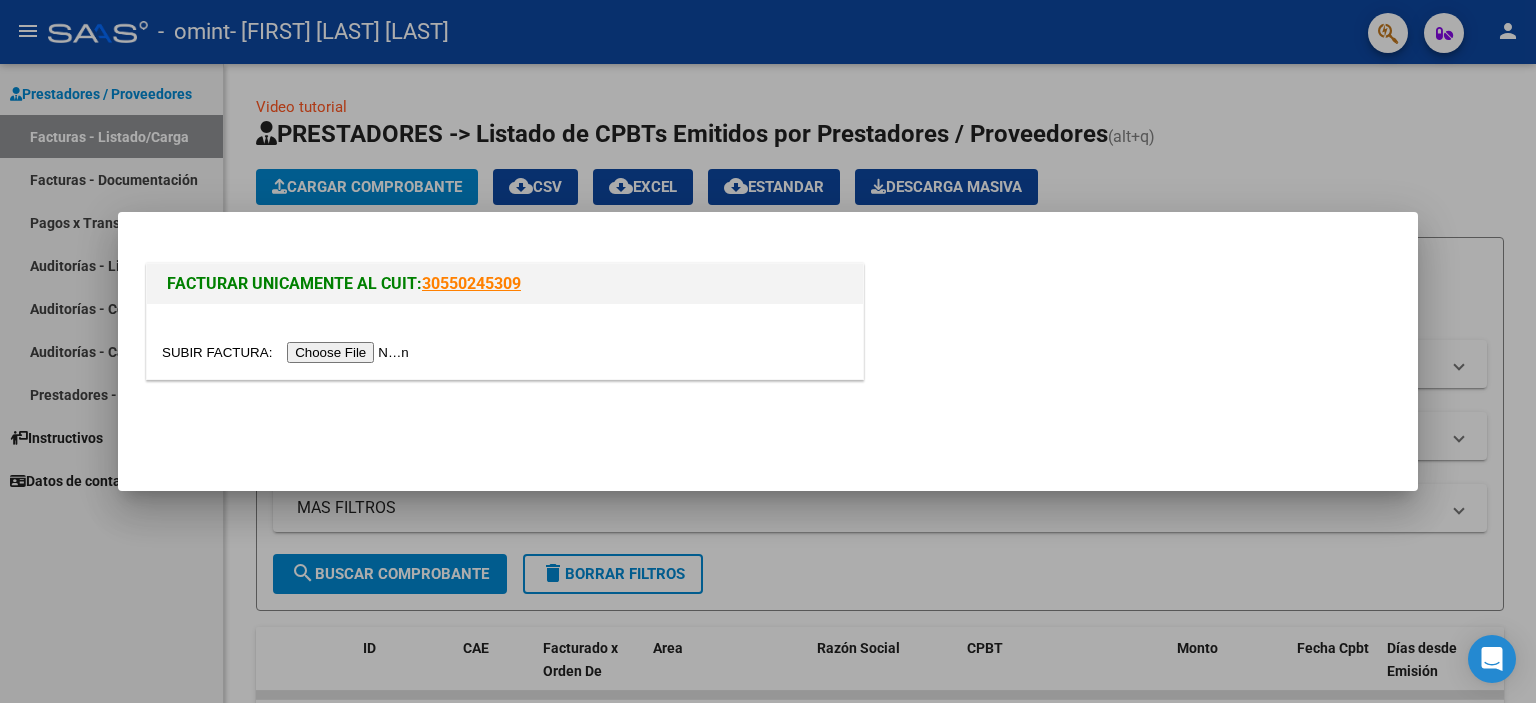 drag, startPoint x: 543, startPoint y: 286, endPoint x: 423, endPoint y: 293, distance: 120.203995 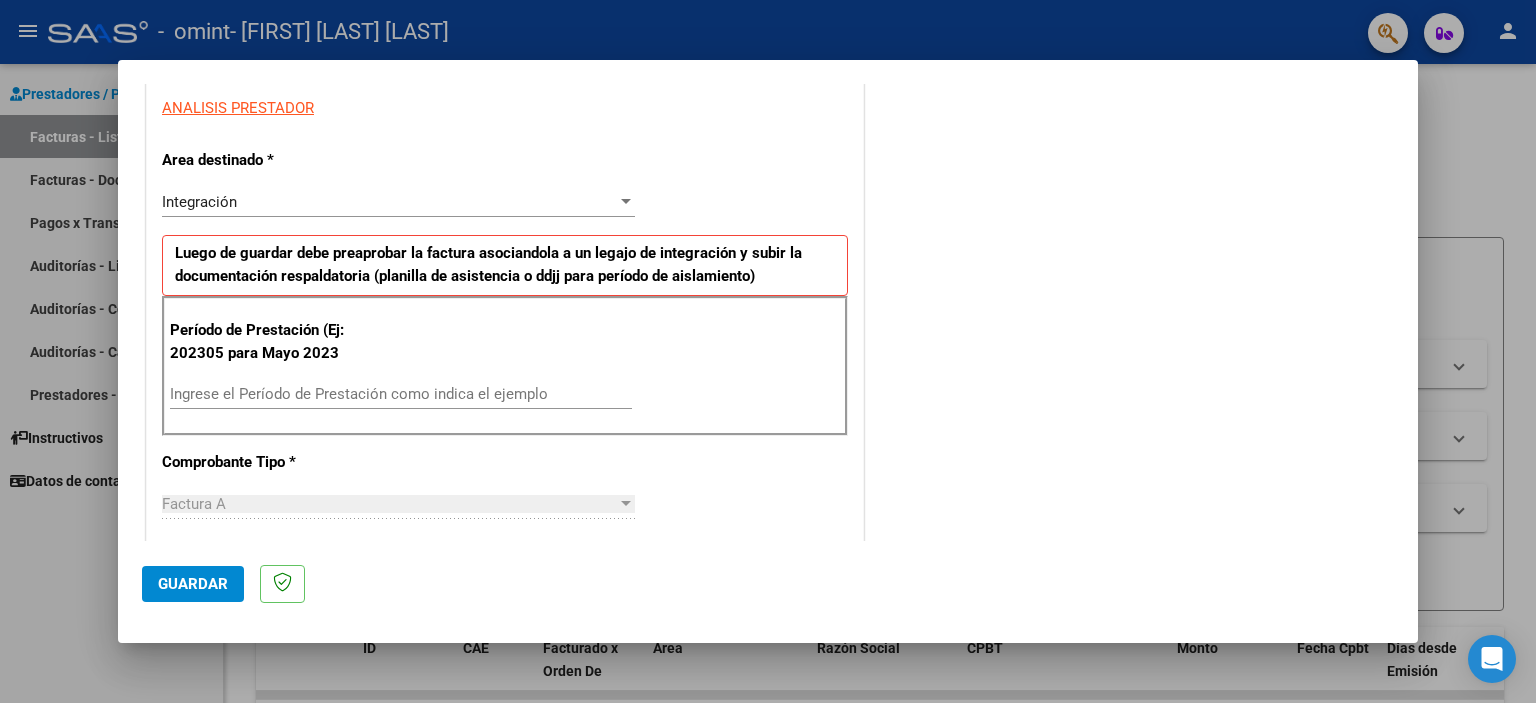 scroll, scrollTop: 400, scrollLeft: 0, axis: vertical 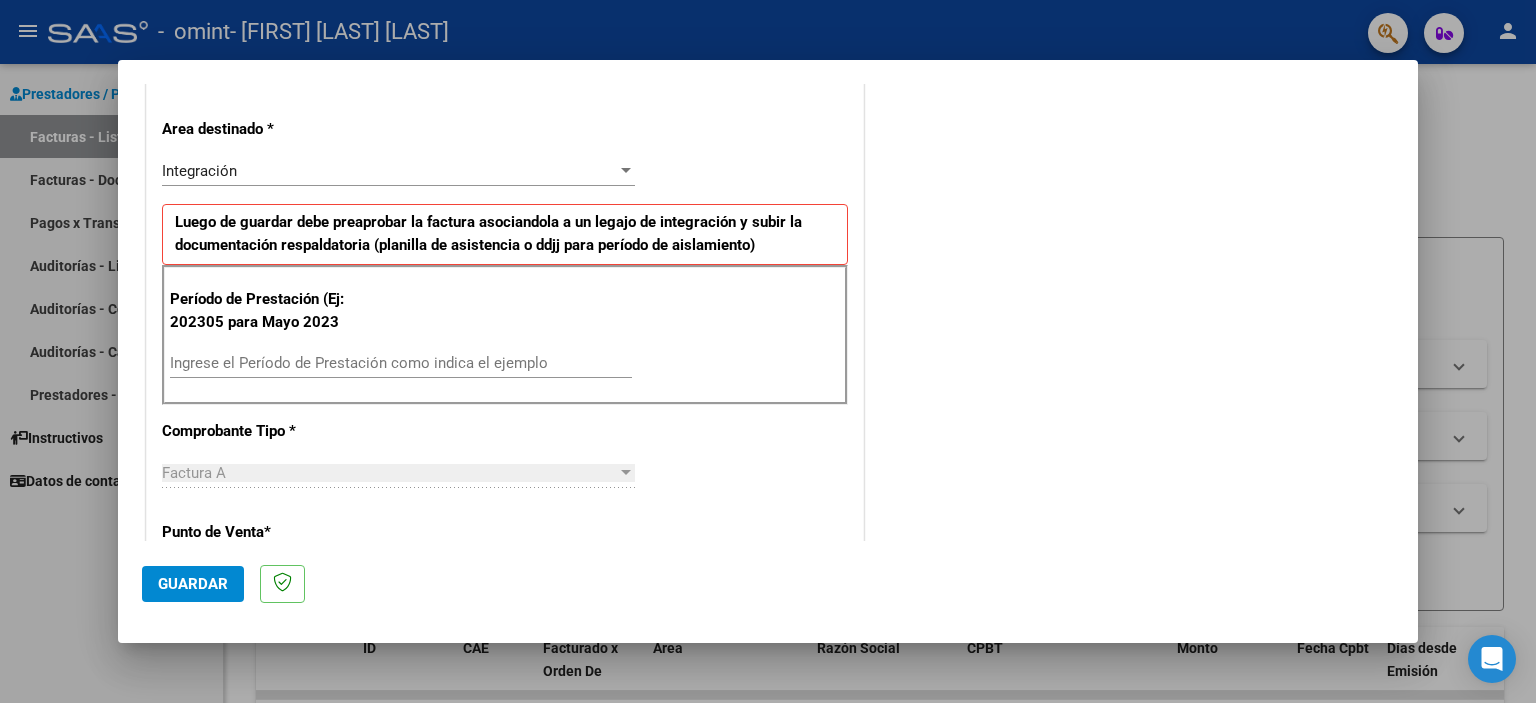 click on "Ingrese el Período de Prestación como indica el ejemplo" at bounding box center (401, 363) 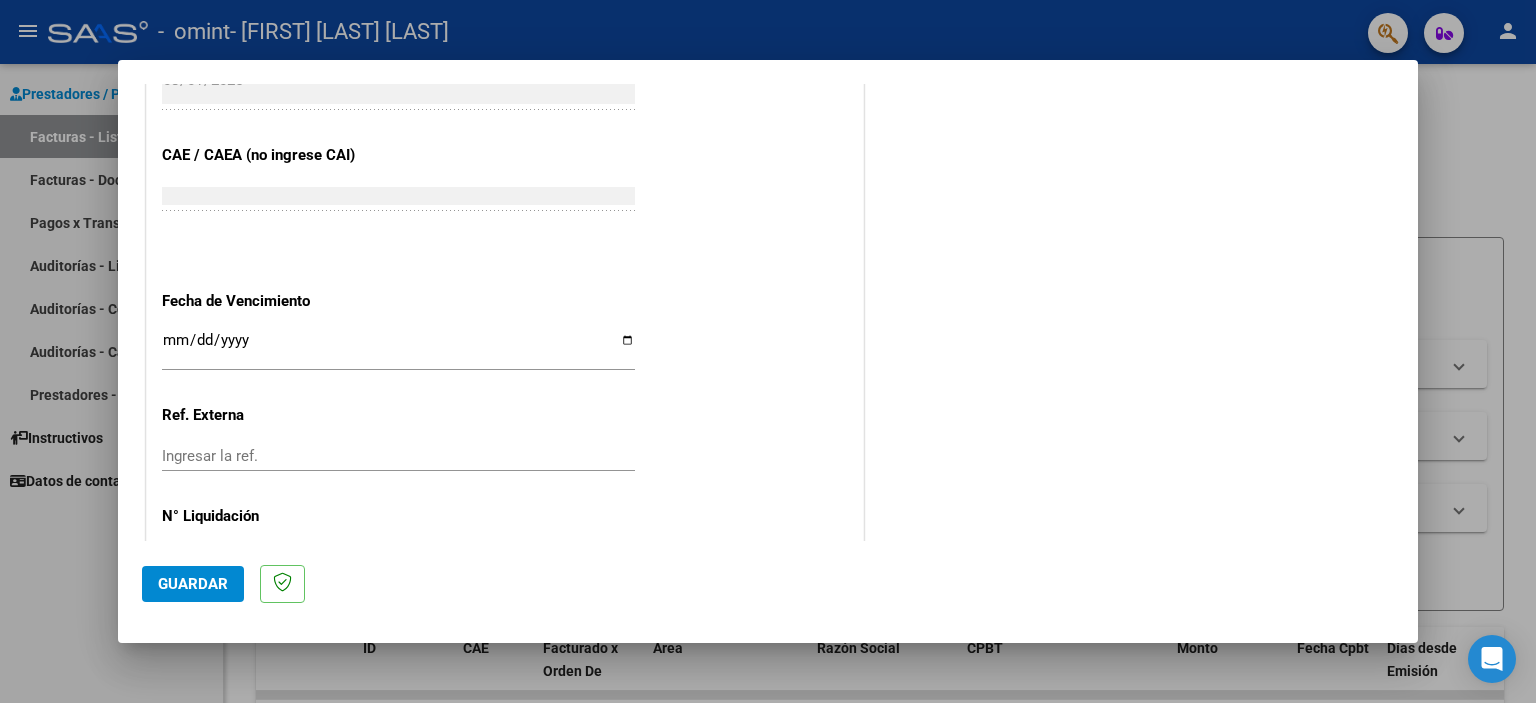 scroll, scrollTop: 1200, scrollLeft: 0, axis: vertical 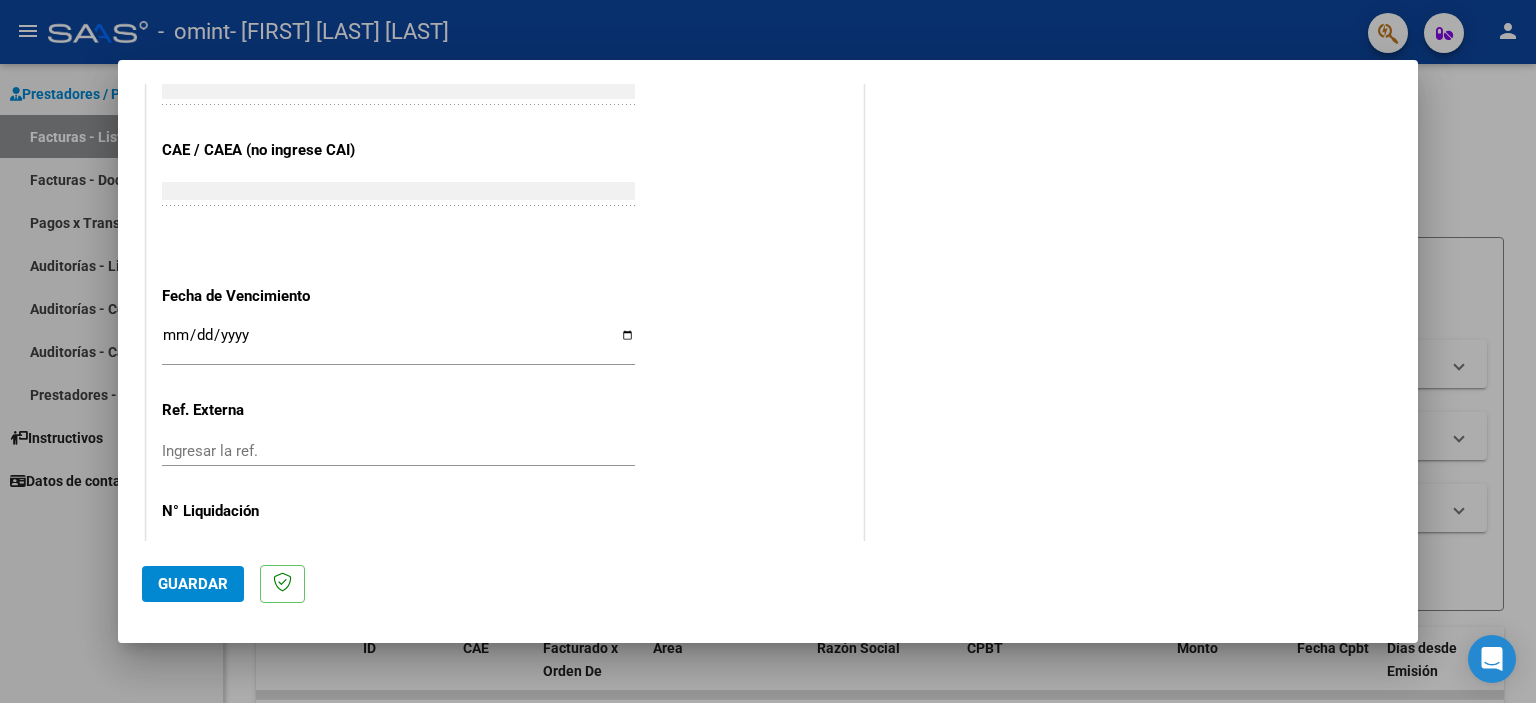 type on "202507" 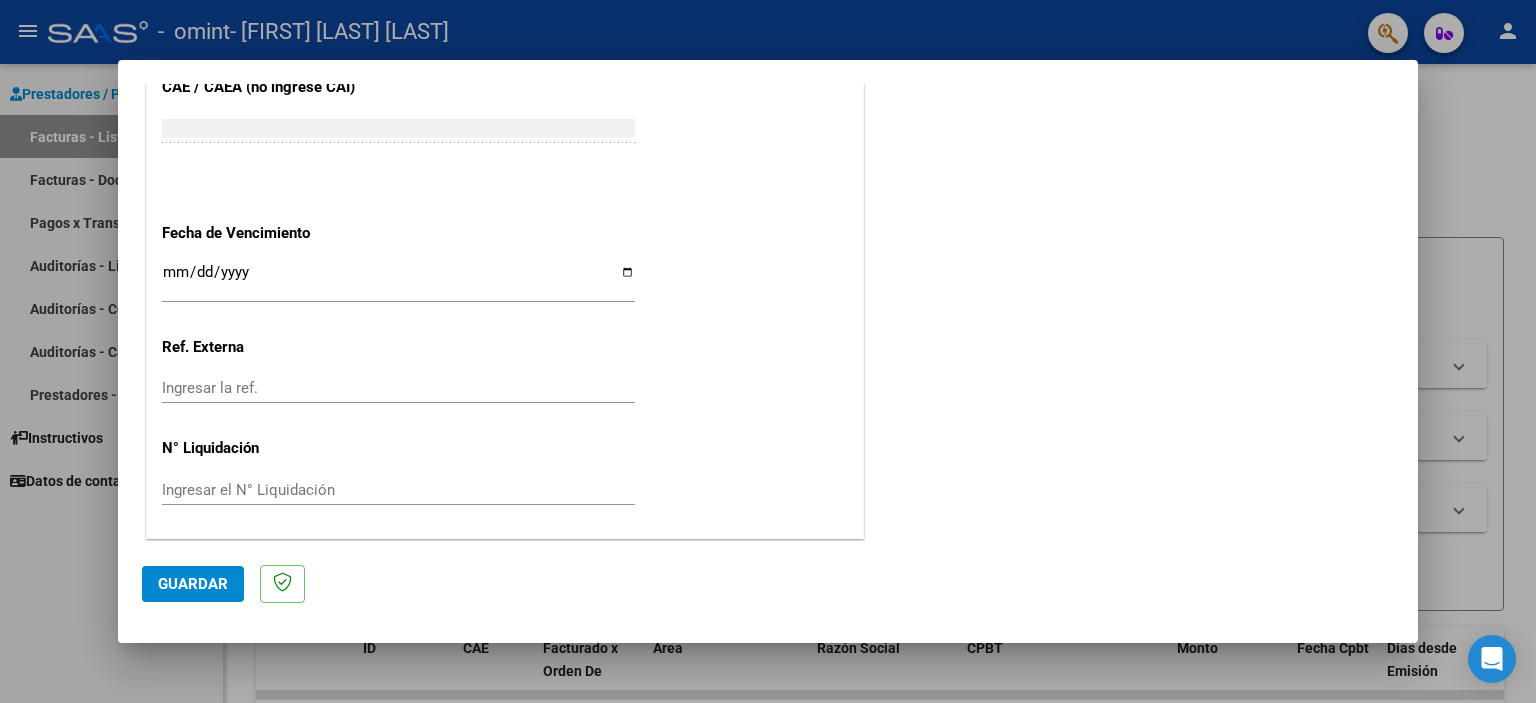 click on "Guardar" 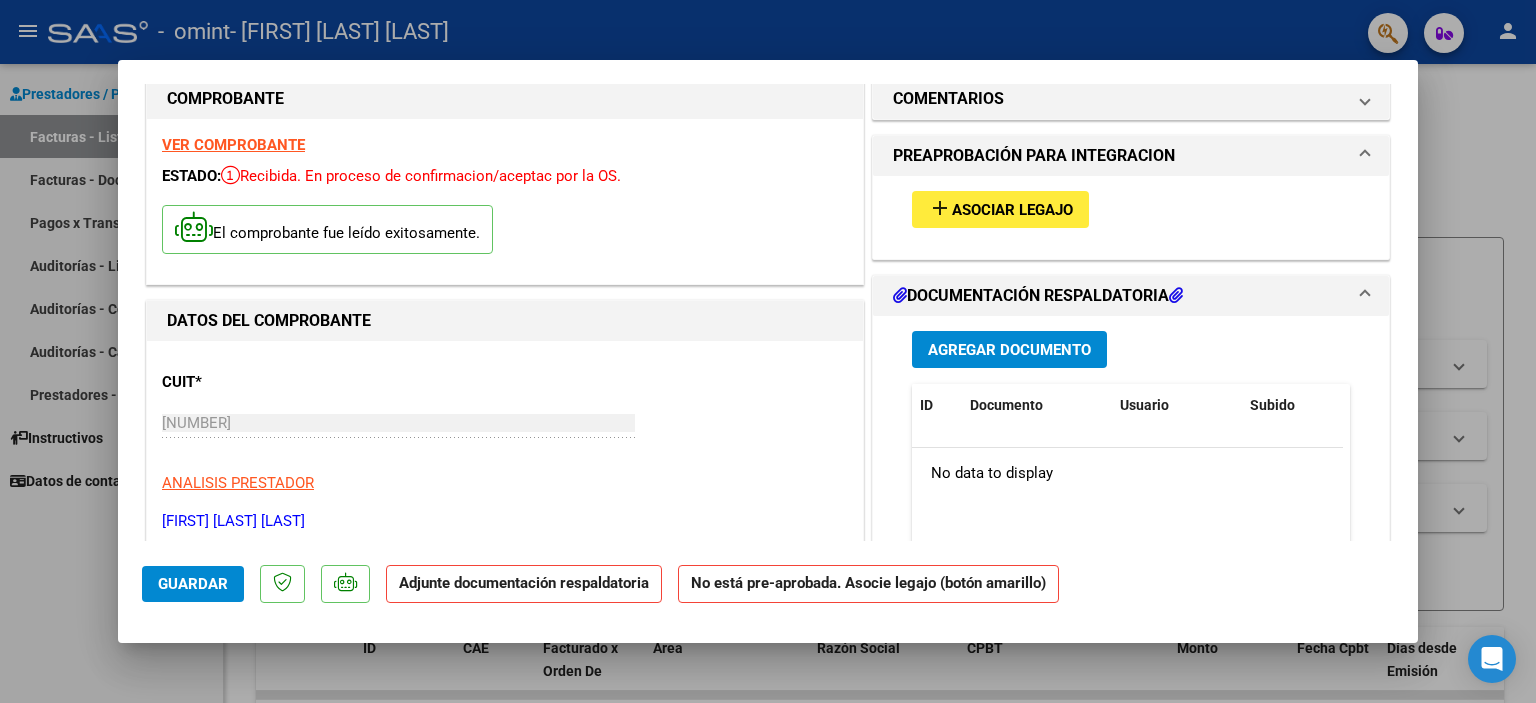 scroll, scrollTop: 0, scrollLeft: 0, axis: both 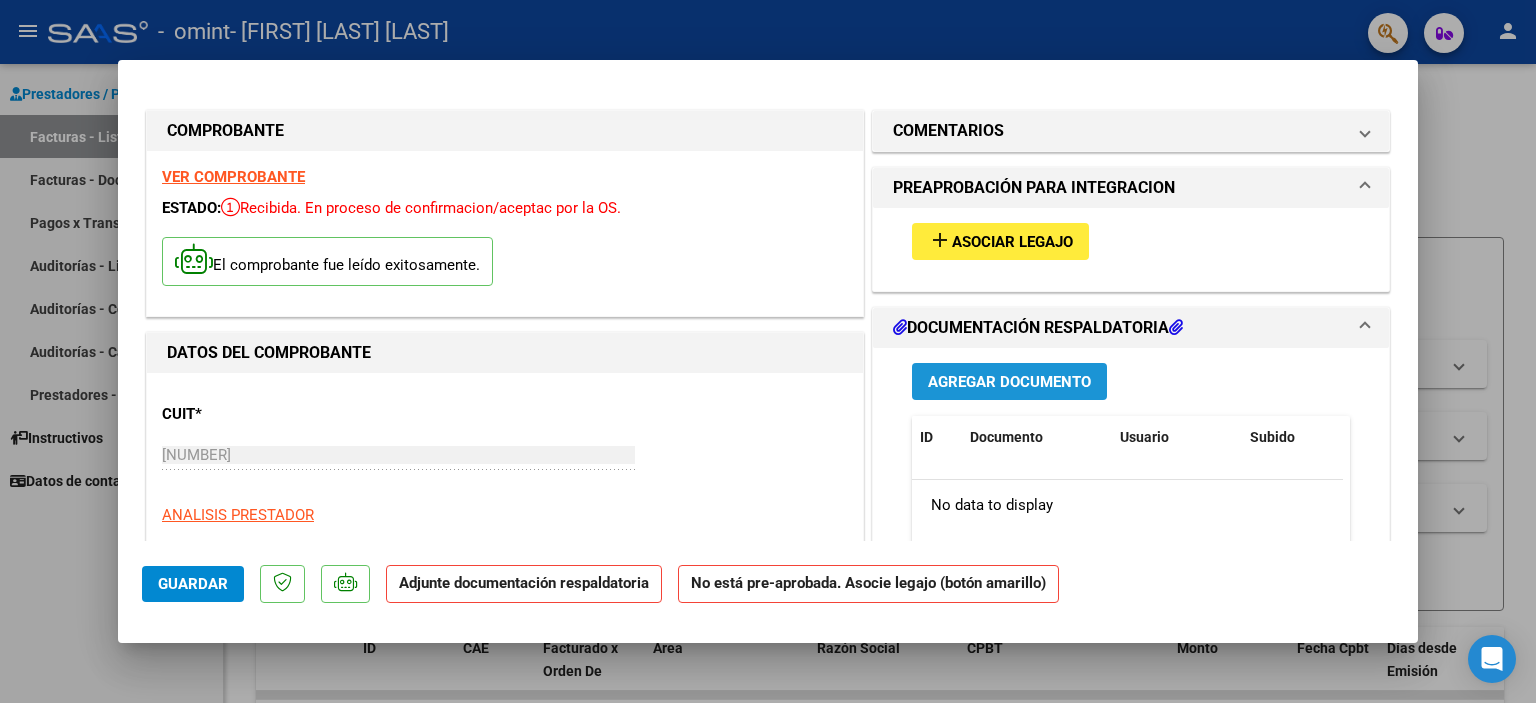 click on "Agregar Documento" at bounding box center [1009, 382] 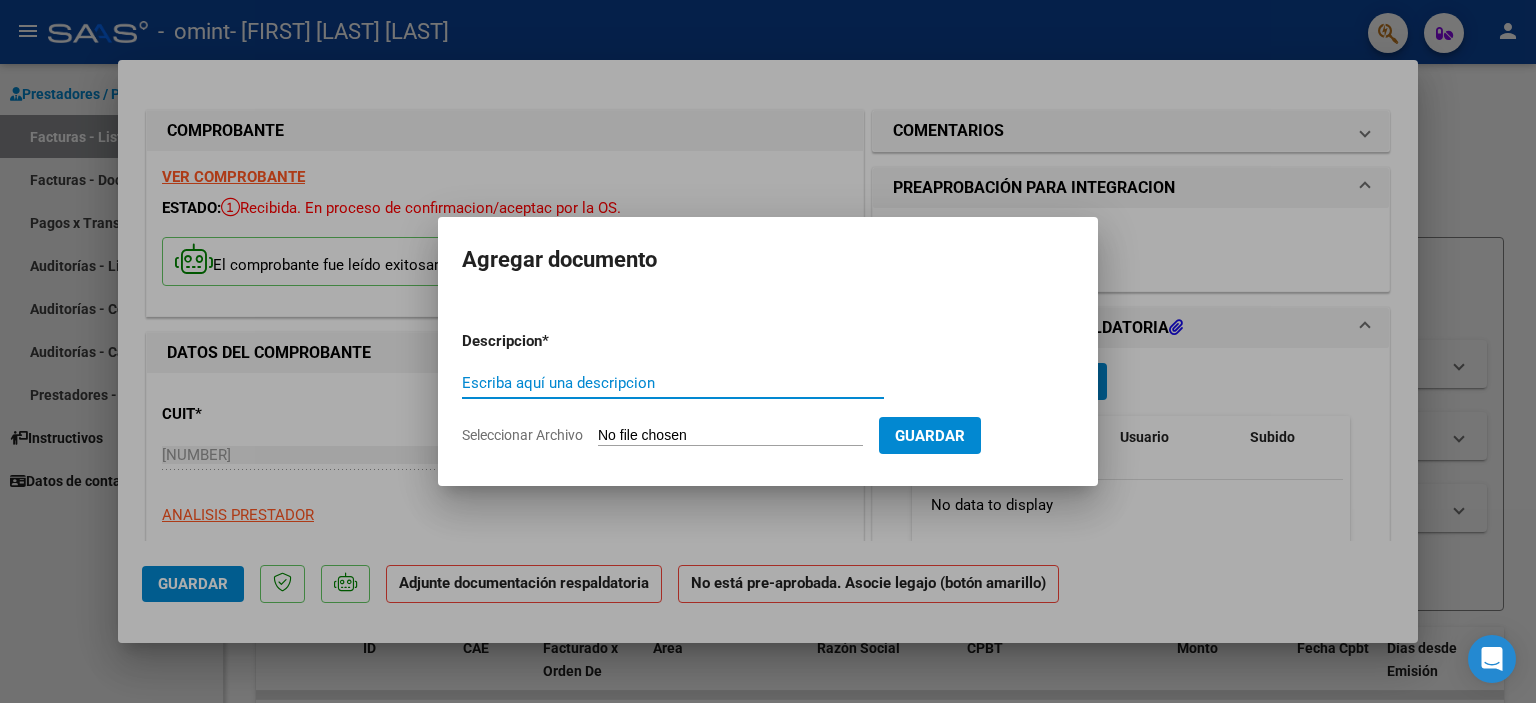 click on "Escriba aquí una descripcion" at bounding box center [673, 383] 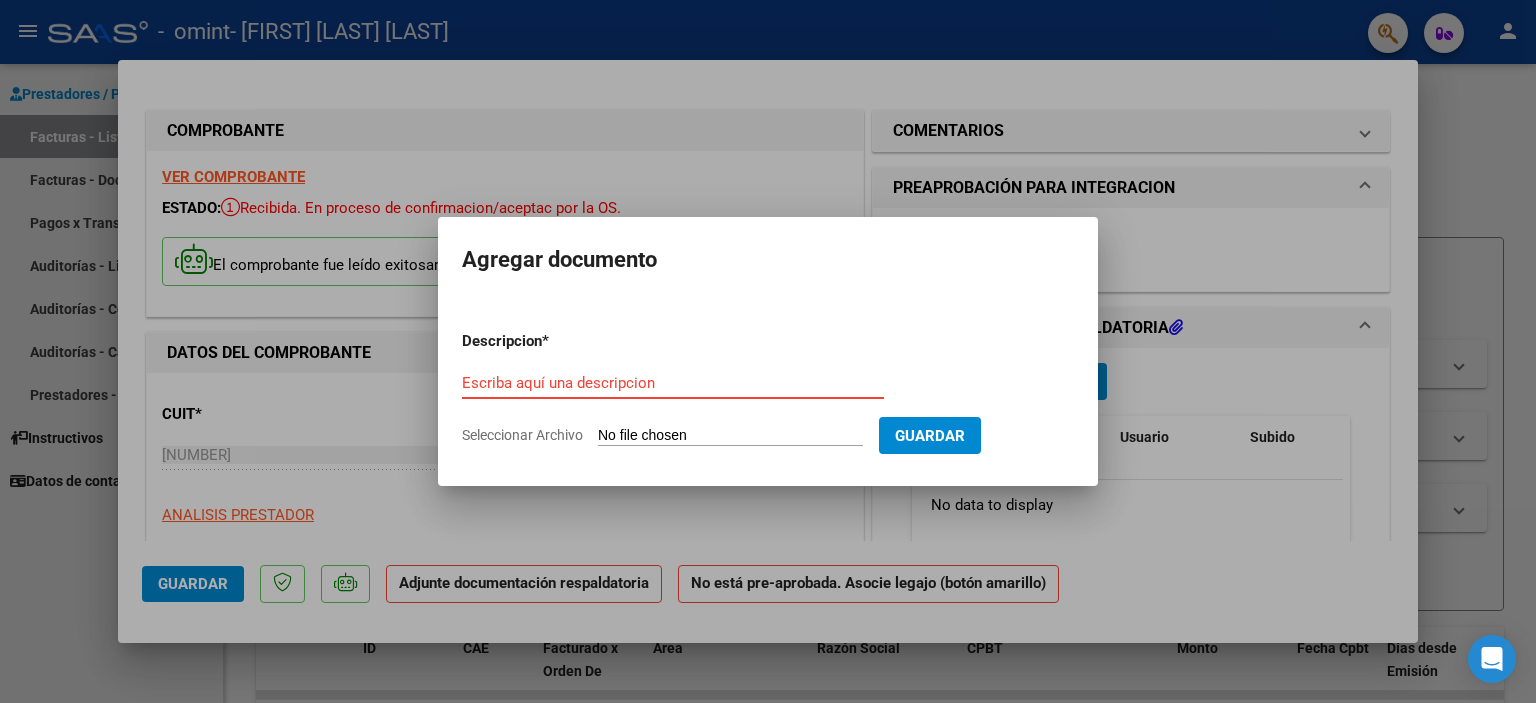 paste on "Prestación: Estimulación Temprana Mensual - AFILIADO:	[FIRST] [LAST] [LAST] [LAST]	DNI	[NUMBER]	Período:	[MONTH]	2025" 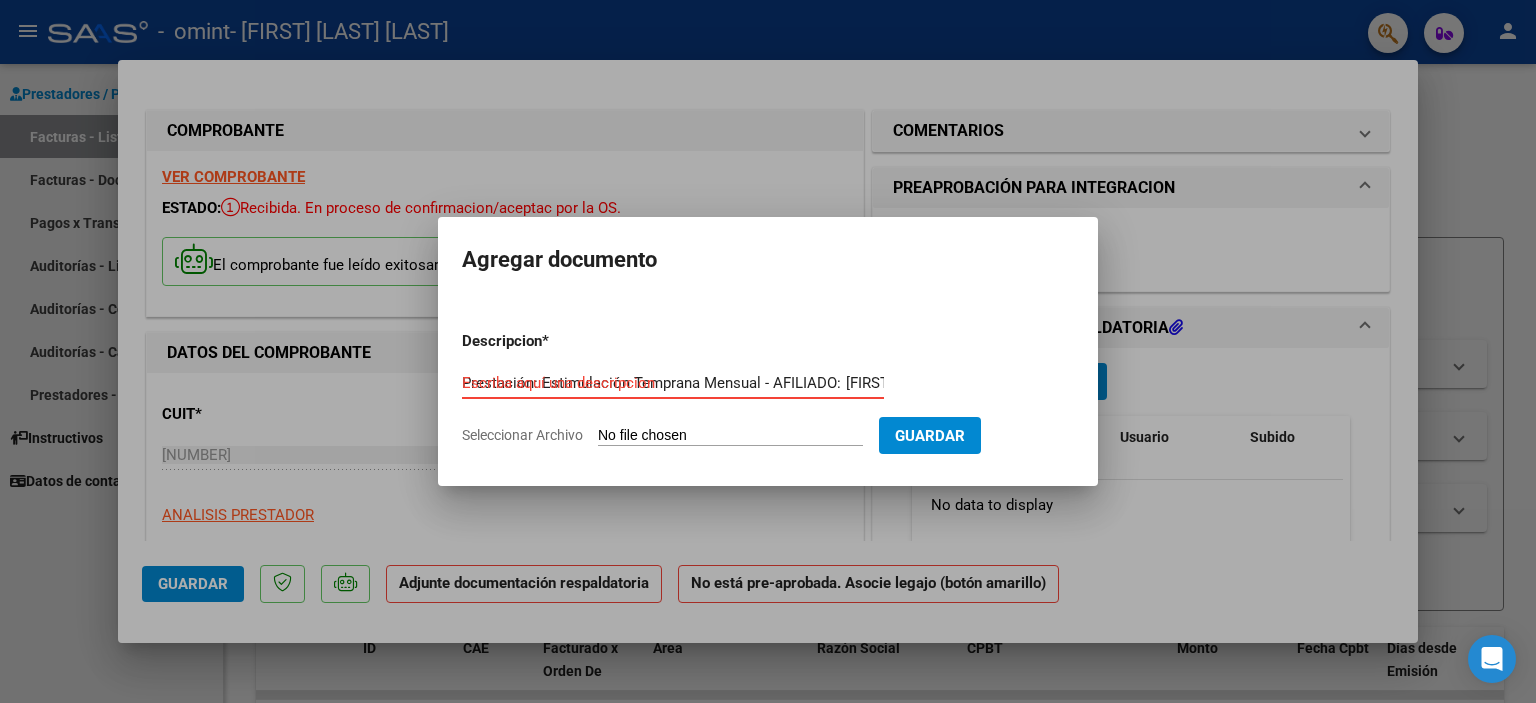 scroll, scrollTop: 0, scrollLeft: 504, axis: horizontal 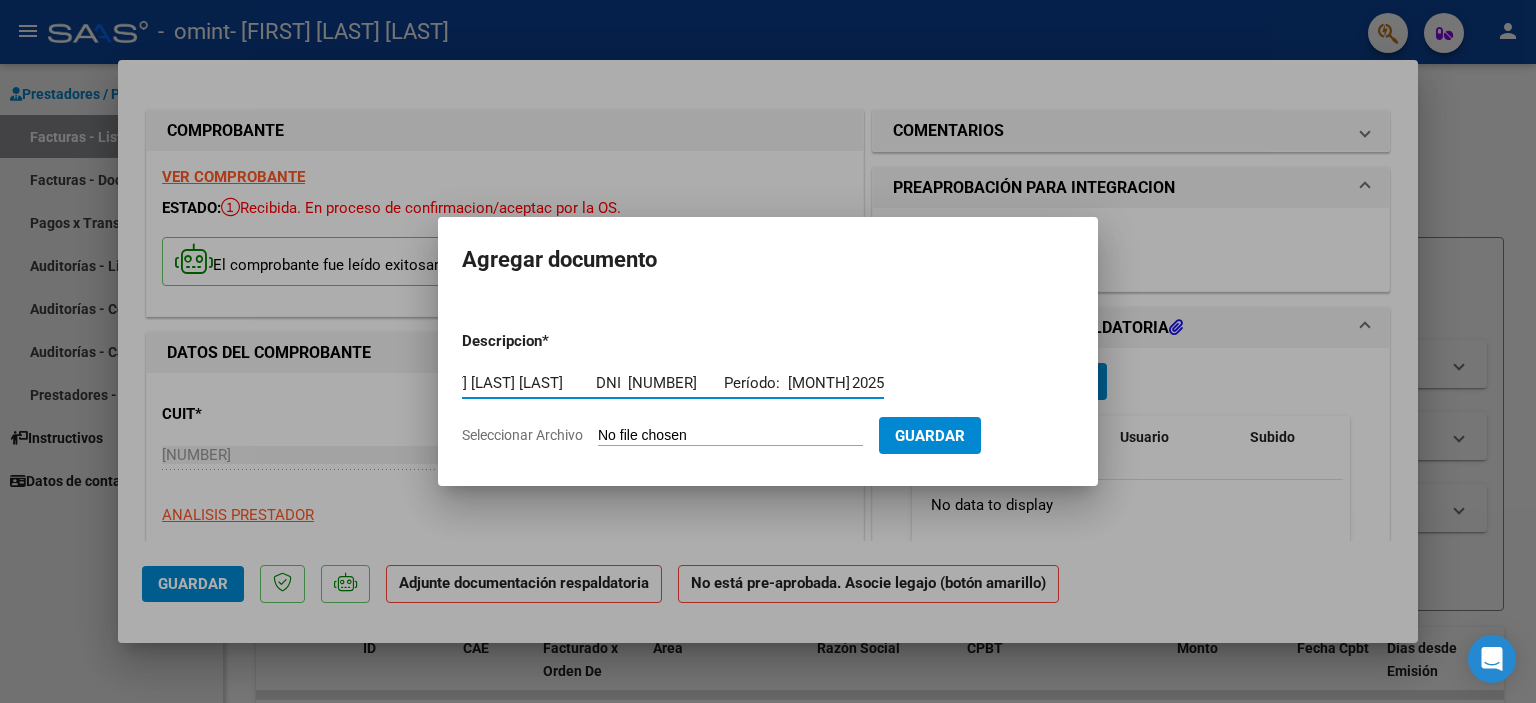 click on "Prestación: Estimulación Temprana Mensual - AFILIADO:	[FIRST] [LAST] [LAST] [LAST]	DNI	[NUMBER]	Período:	[MONTH]	2025" at bounding box center (673, 383) 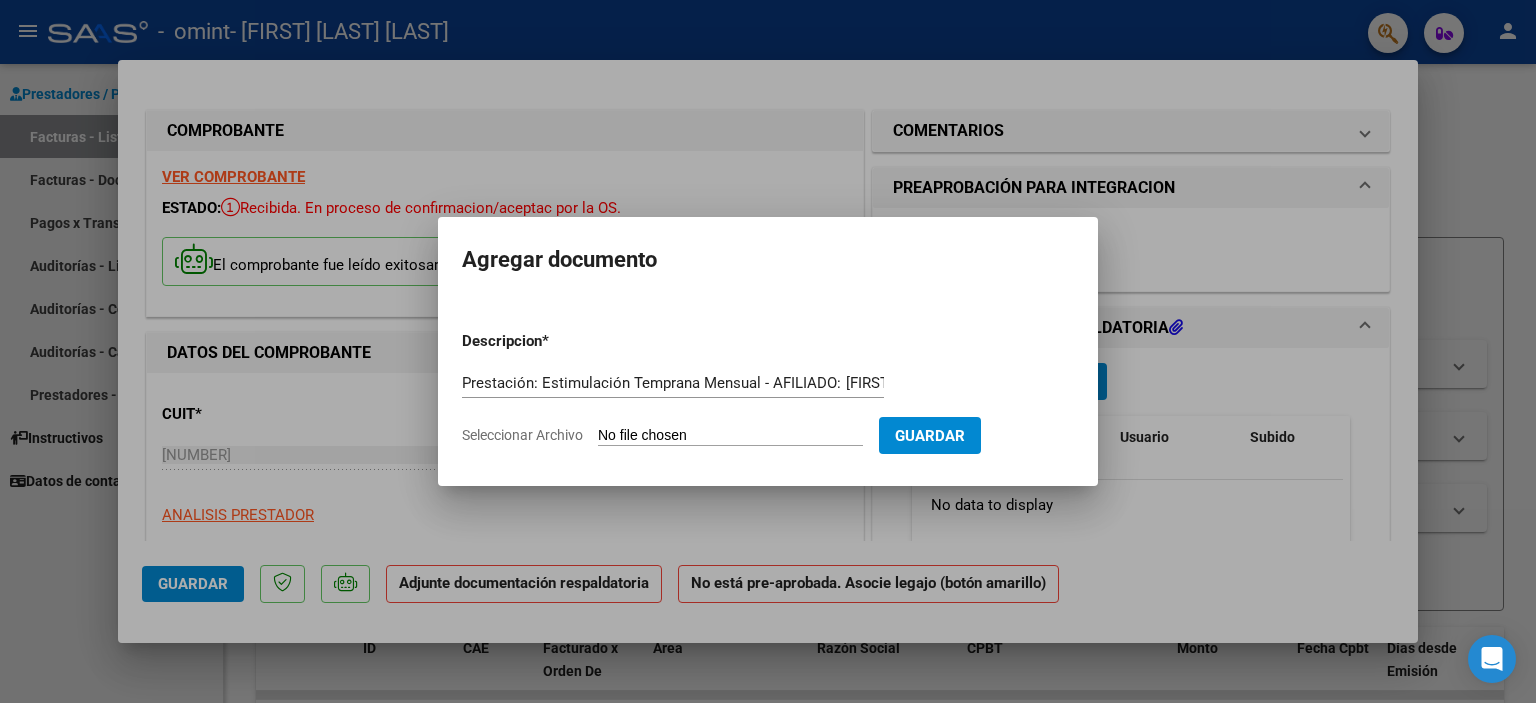 click on "Seleccionar Archivo" at bounding box center (730, 436) 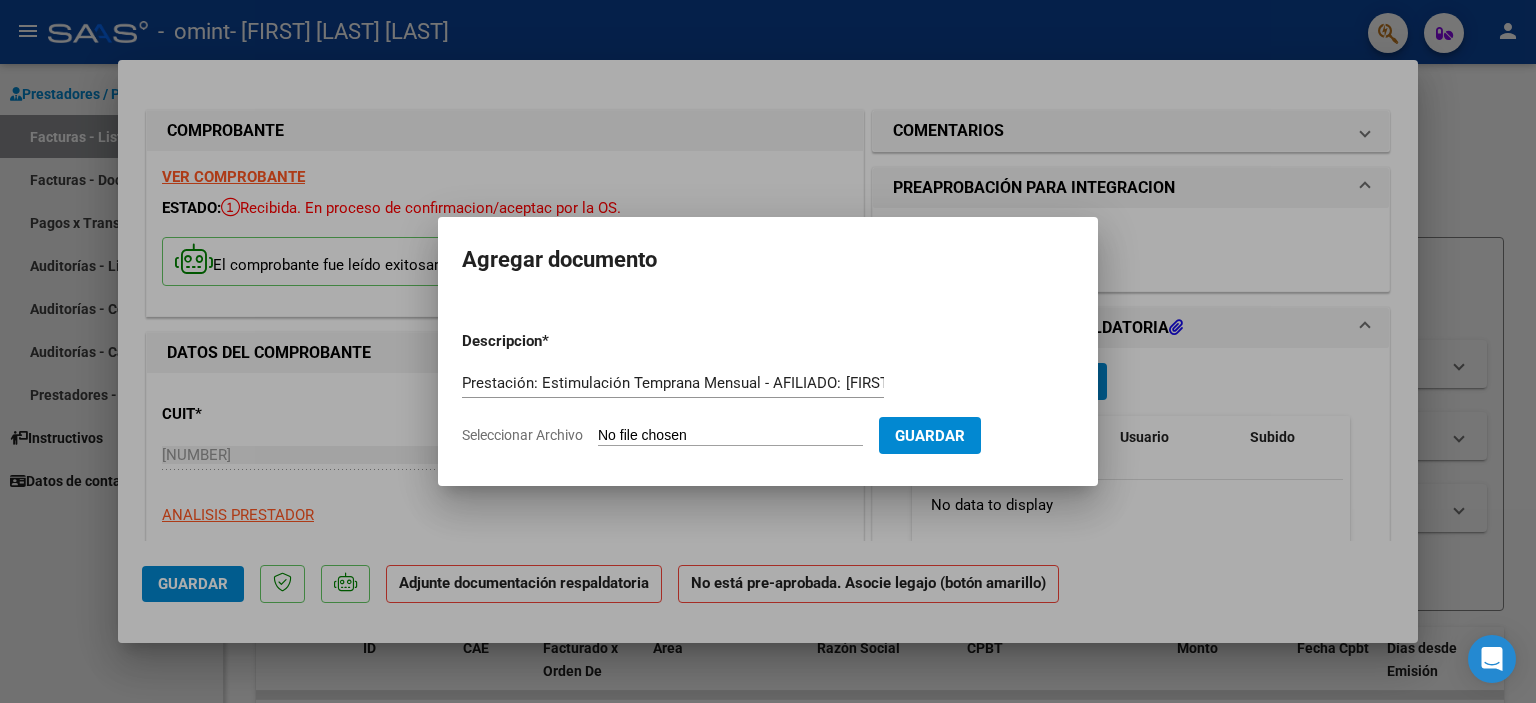 type on "C:\fakepath\27271789209_001_00003_00000023.pdf" 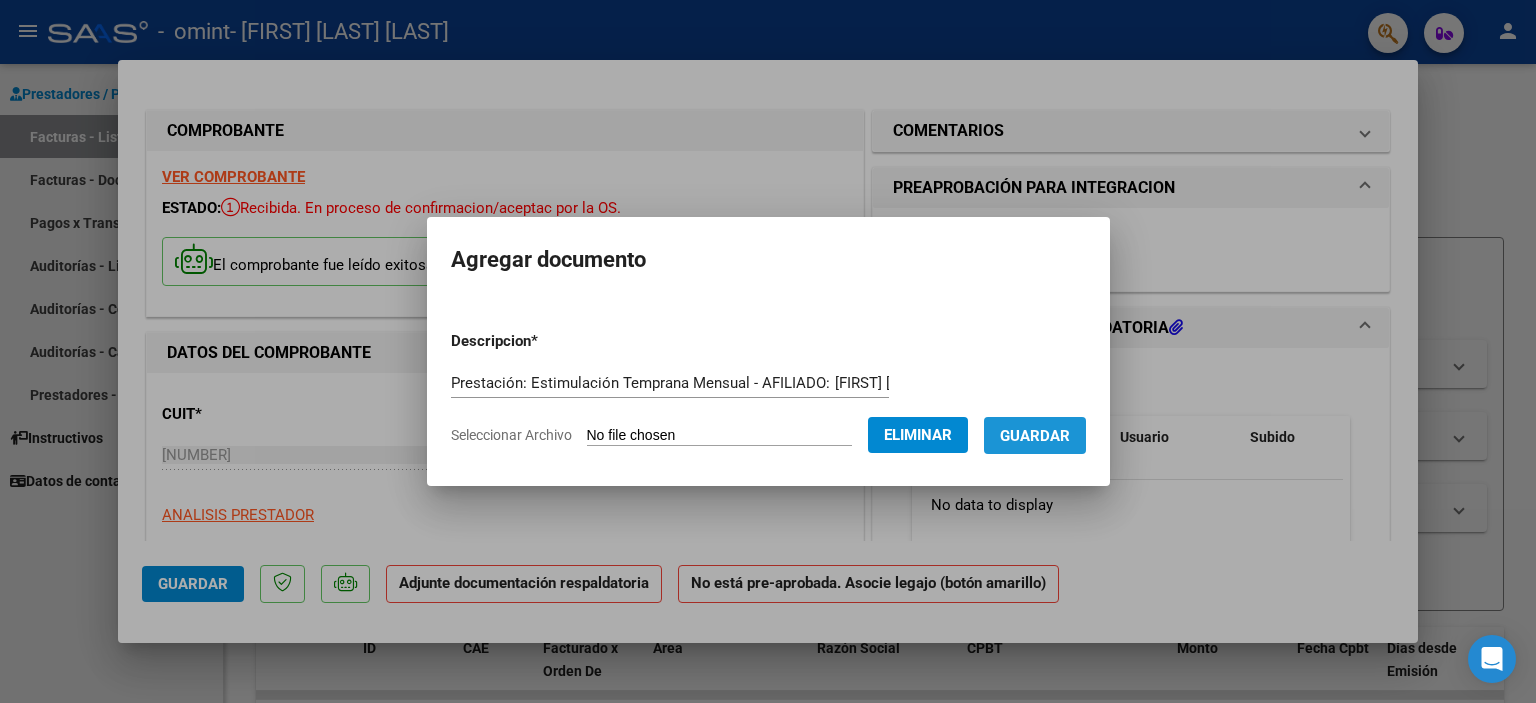 click on "Guardar" at bounding box center [1035, 436] 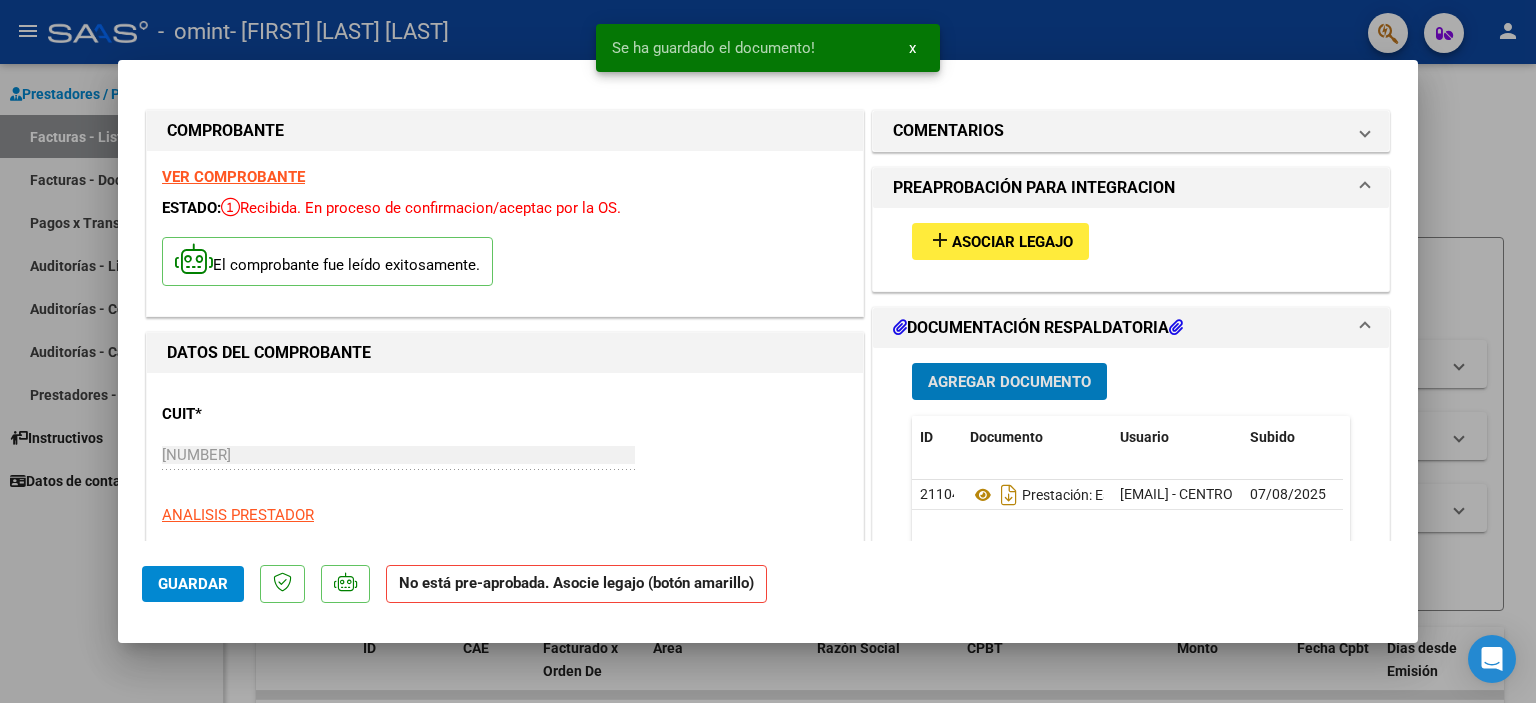 click on "Agregar Documento" at bounding box center (1009, 382) 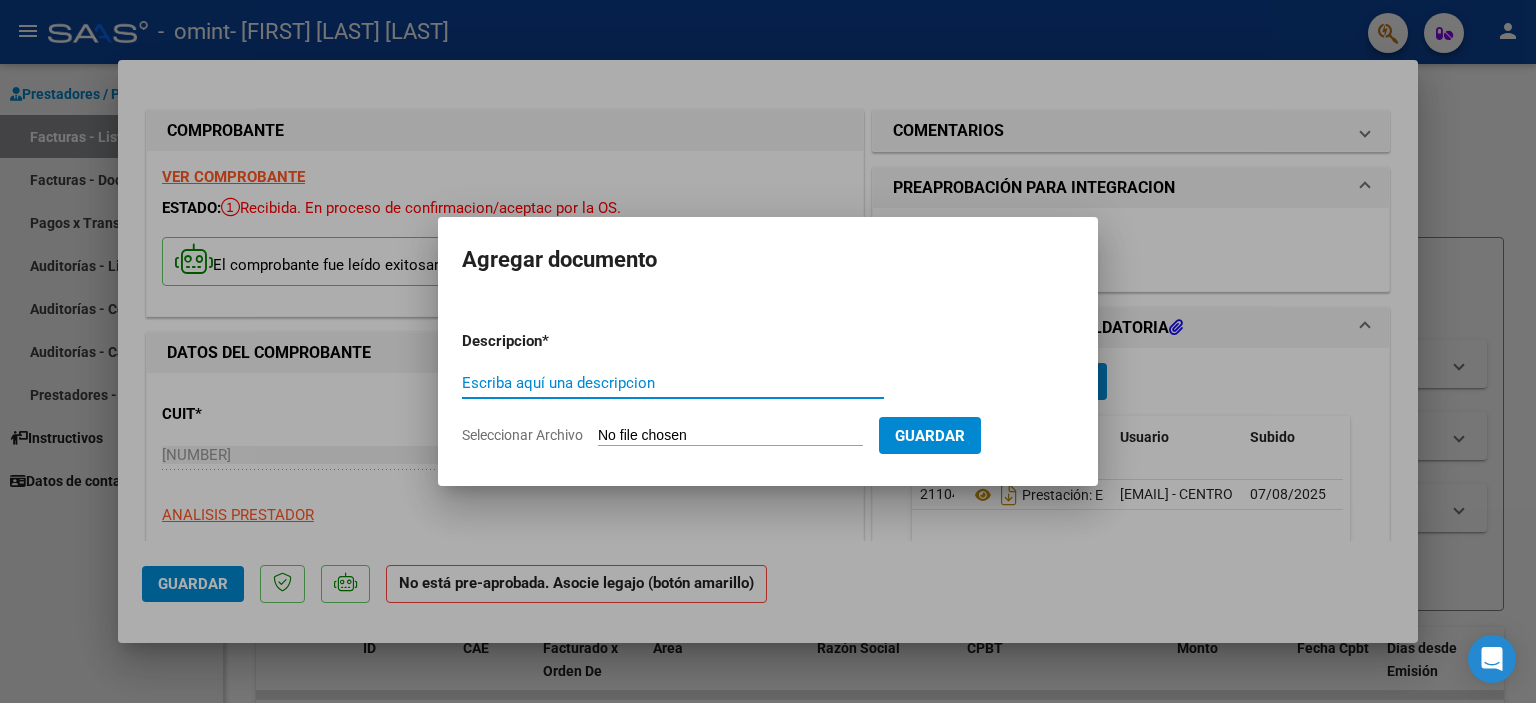 paste on "Prestación: Estimulación Temprana Mensual - AFILIADO:	[FIRST] [LAST] [LAST] [LAST]	DNI	[NUMBER]	Período:	[MONTH]	2025" 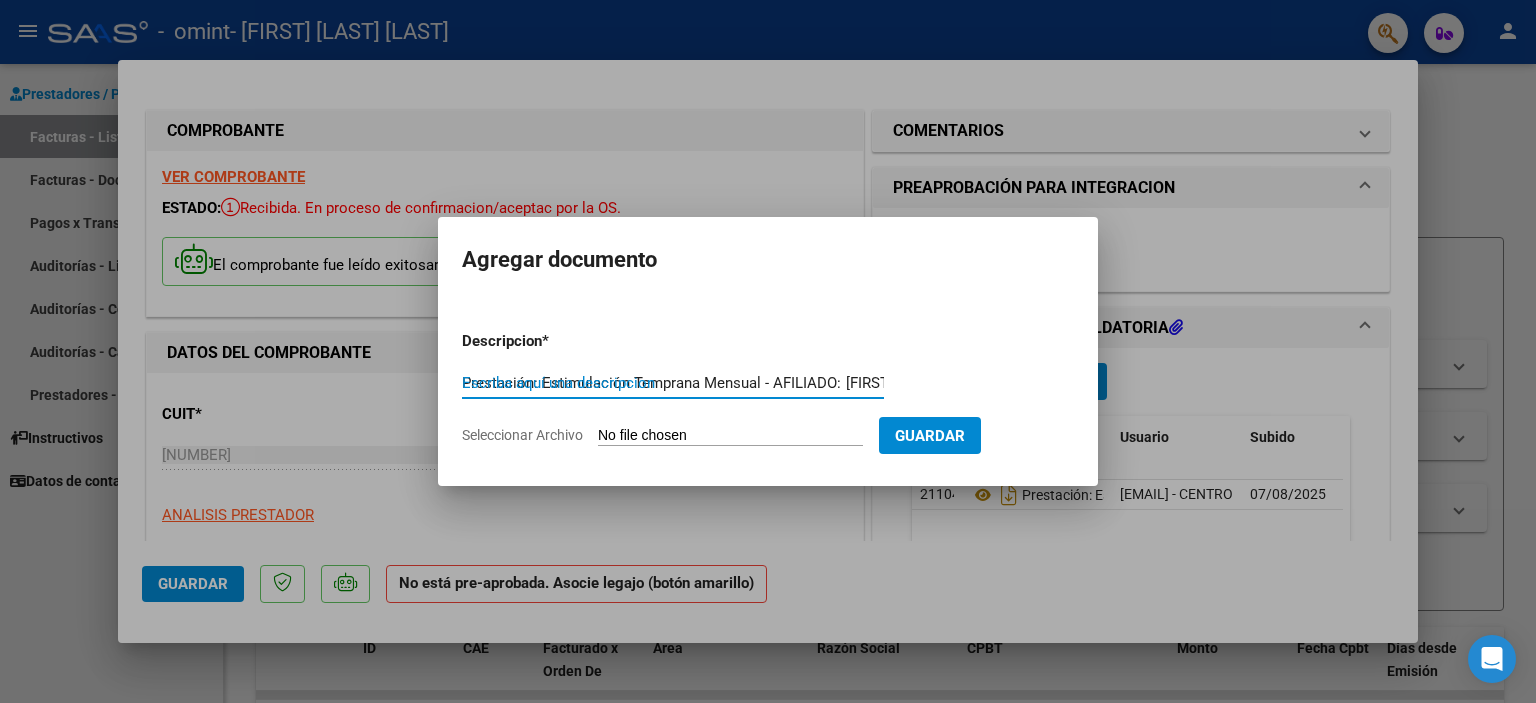 scroll, scrollTop: 0, scrollLeft: 504, axis: horizontal 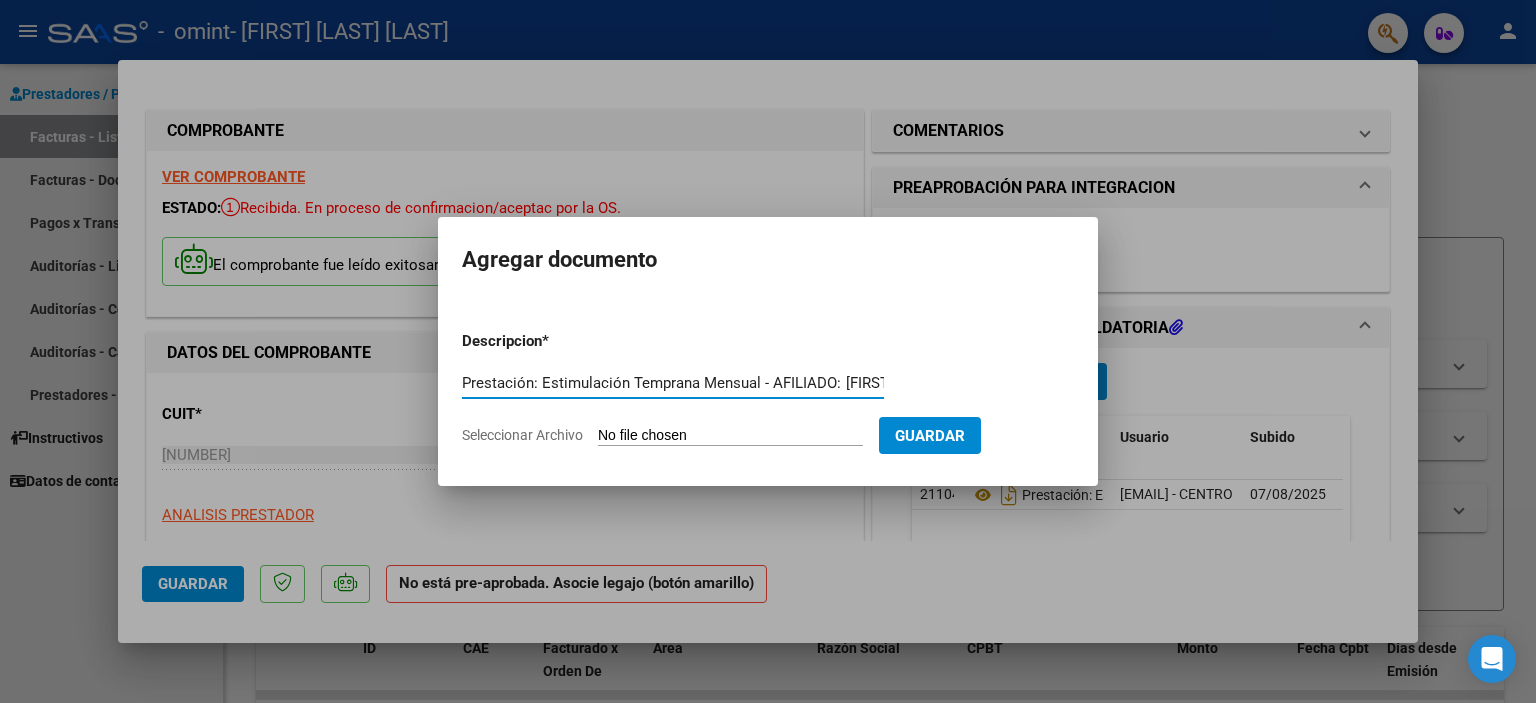 drag, startPoint x: 511, startPoint y: 379, endPoint x: 264, endPoint y: 380, distance: 247.00203 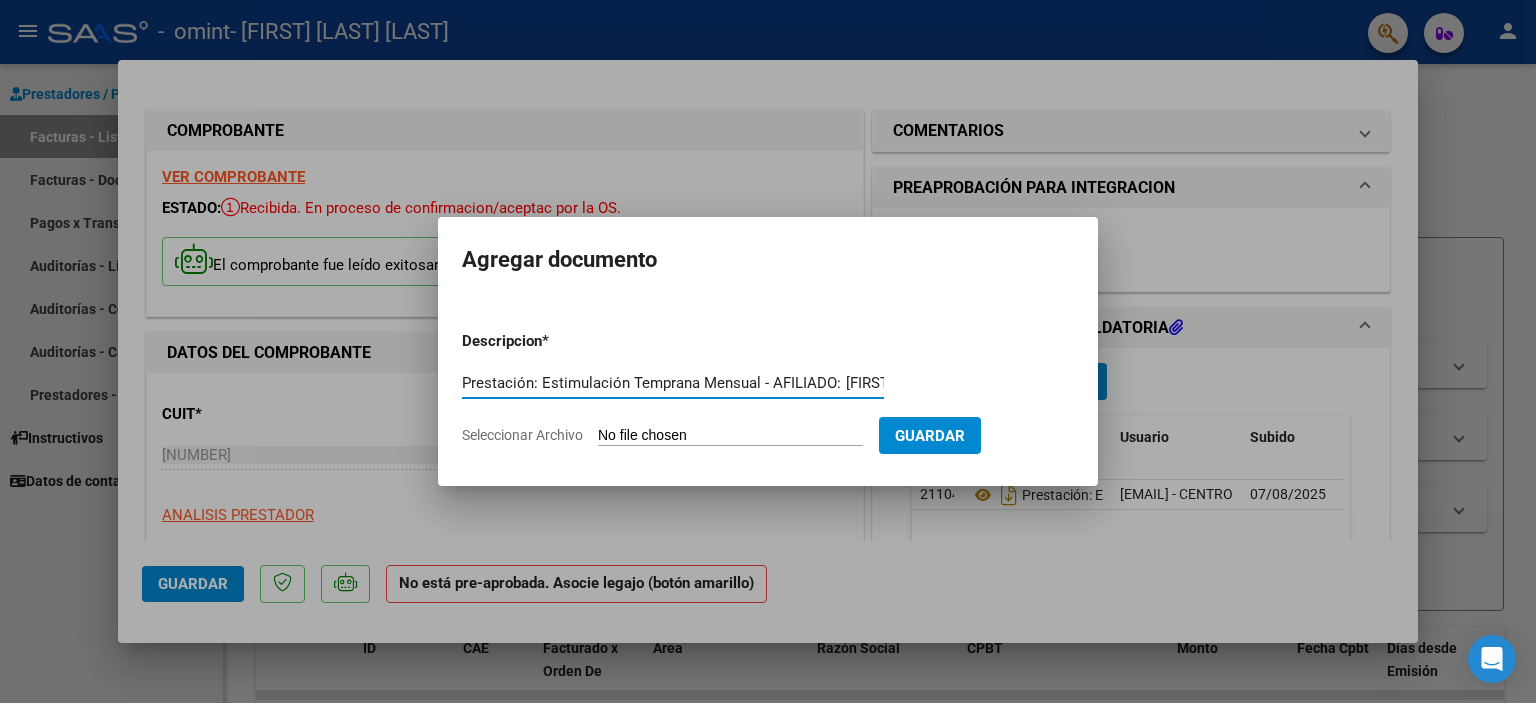 click on "Prestación: Estimulación Temprana Mensual - AFILIADO:	[FIRST] [LAST] [LAST] [LAST]	DNI	[NUMBER]	Período:	[MONTH]	2025" at bounding box center (673, 383) 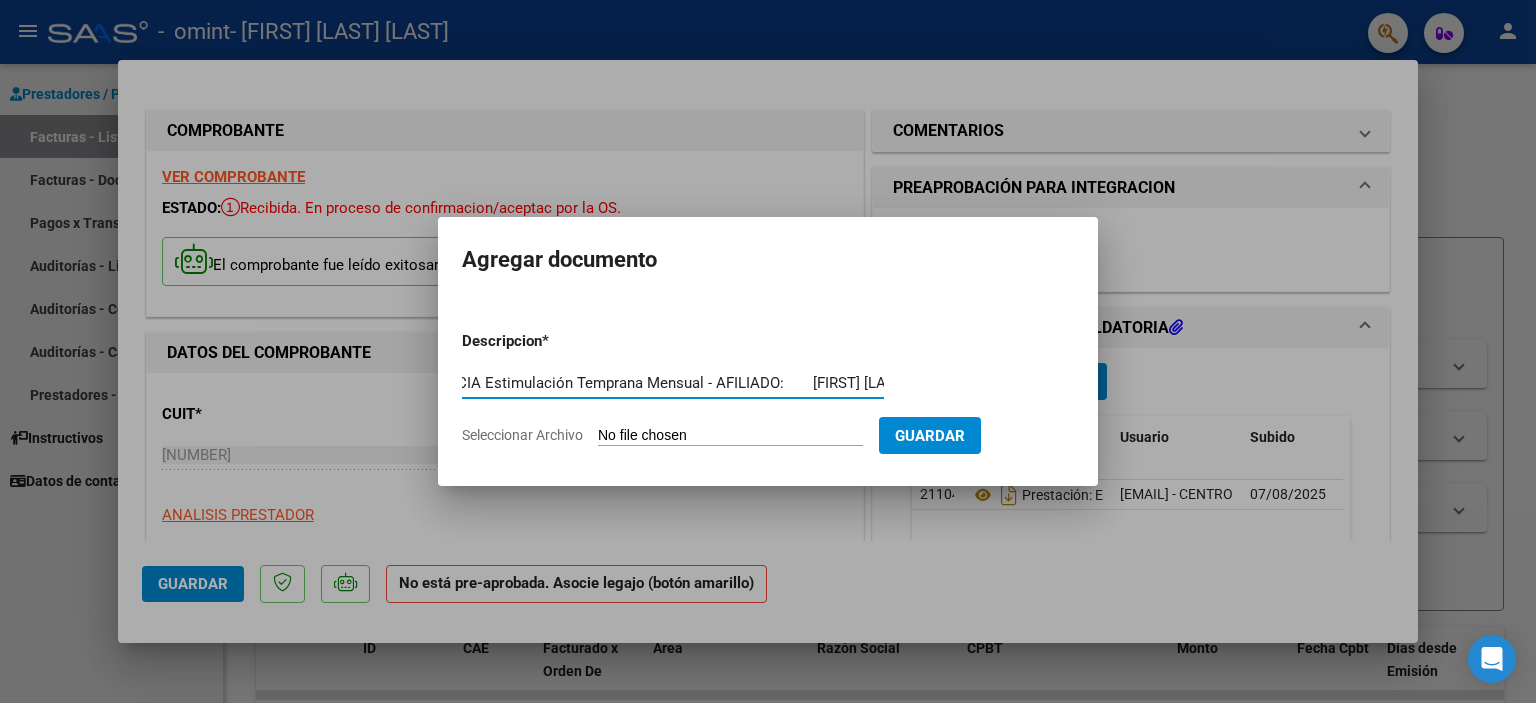 scroll, scrollTop: 0, scrollLeft: 132, axis: horizontal 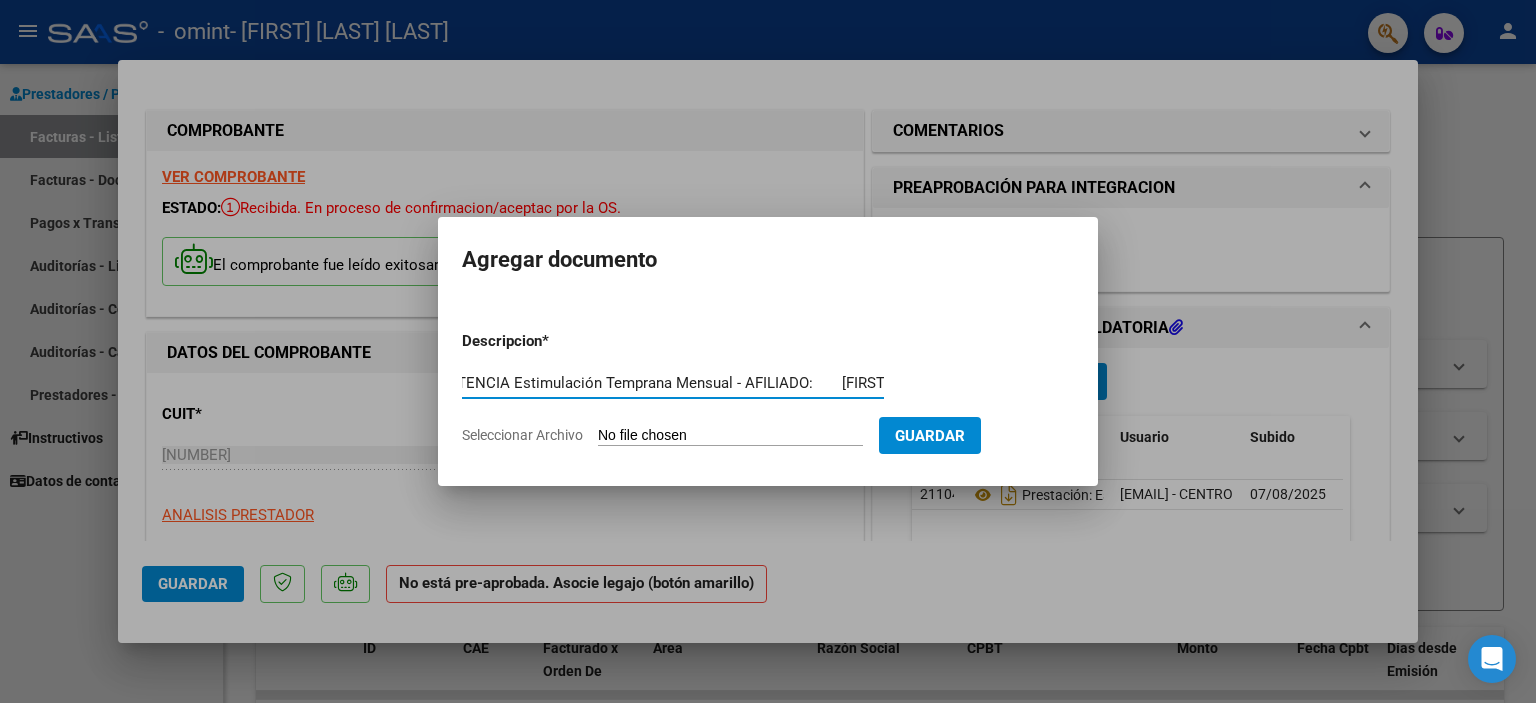 drag, startPoint x: 642, startPoint y: 382, endPoint x: 830, endPoint y: 391, distance: 188.2153 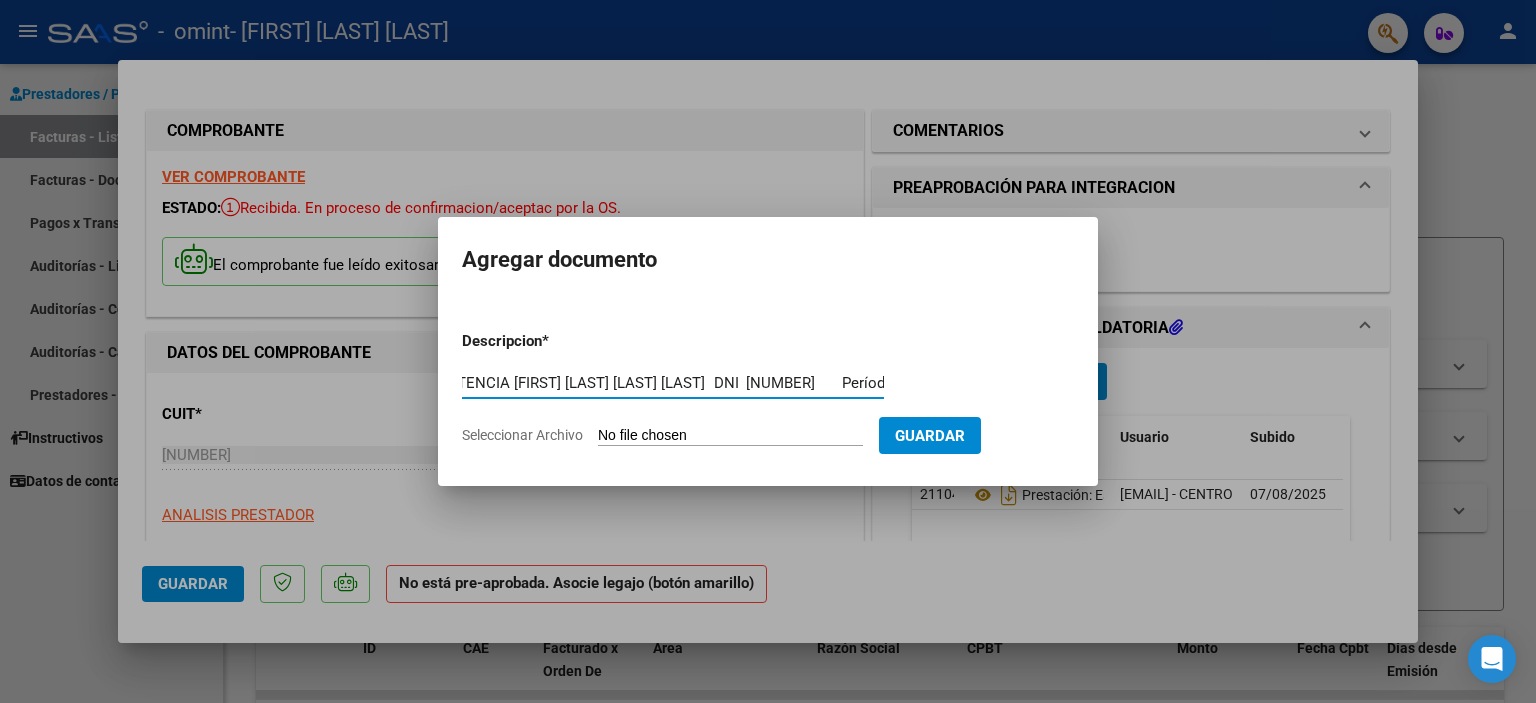 scroll, scrollTop: 0, scrollLeft: 296, axis: horizontal 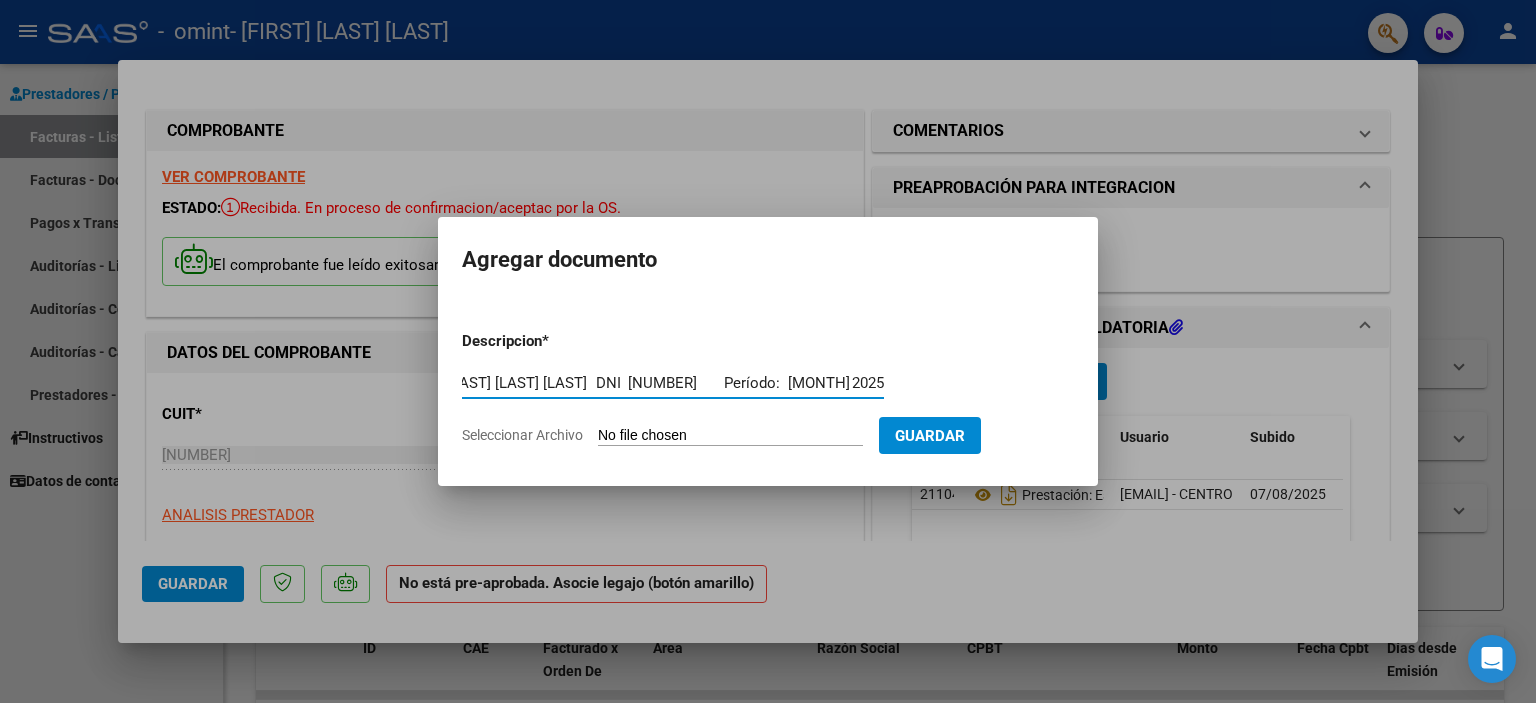 drag, startPoint x: 726, startPoint y: 380, endPoint x: 912, endPoint y: 378, distance: 186.01076 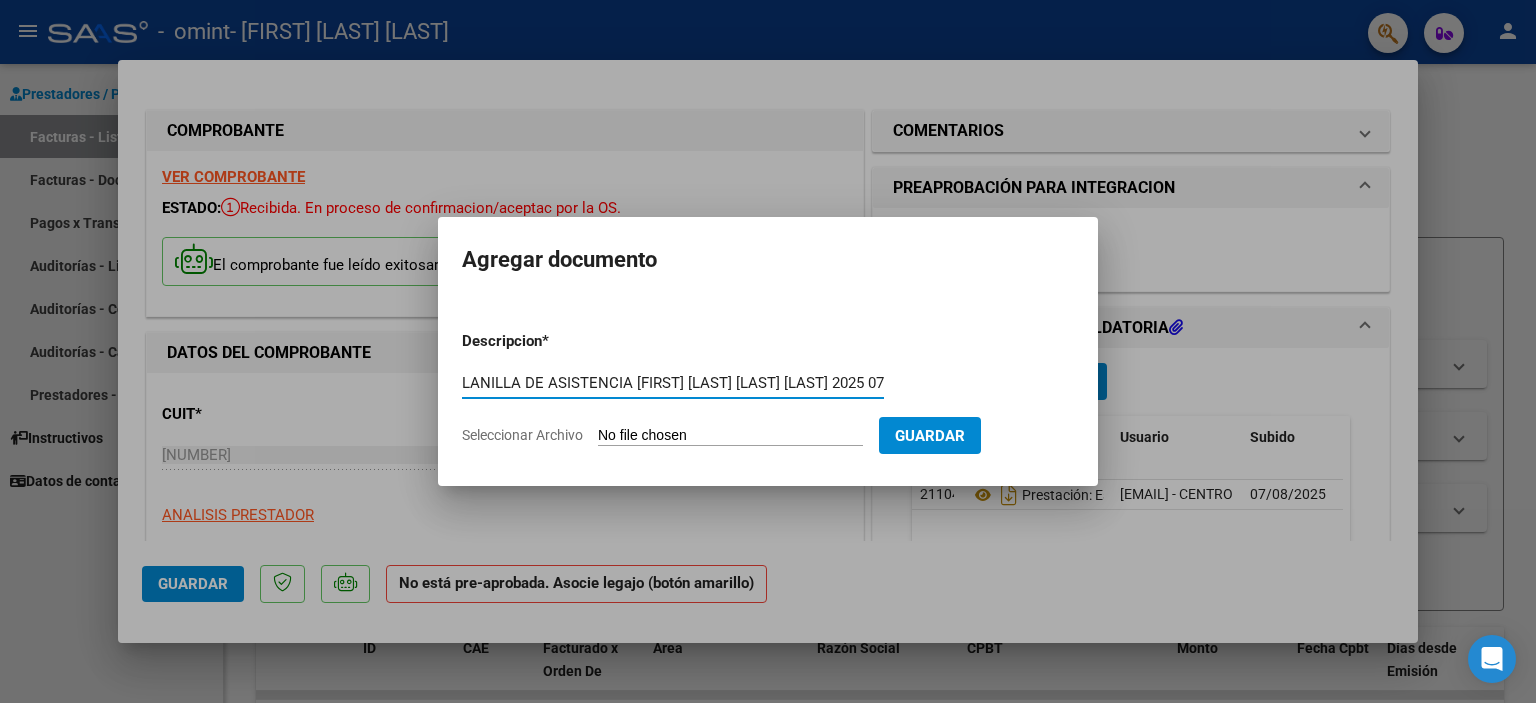 scroll, scrollTop: 0, scrollLeft: 36, axis: horizontal 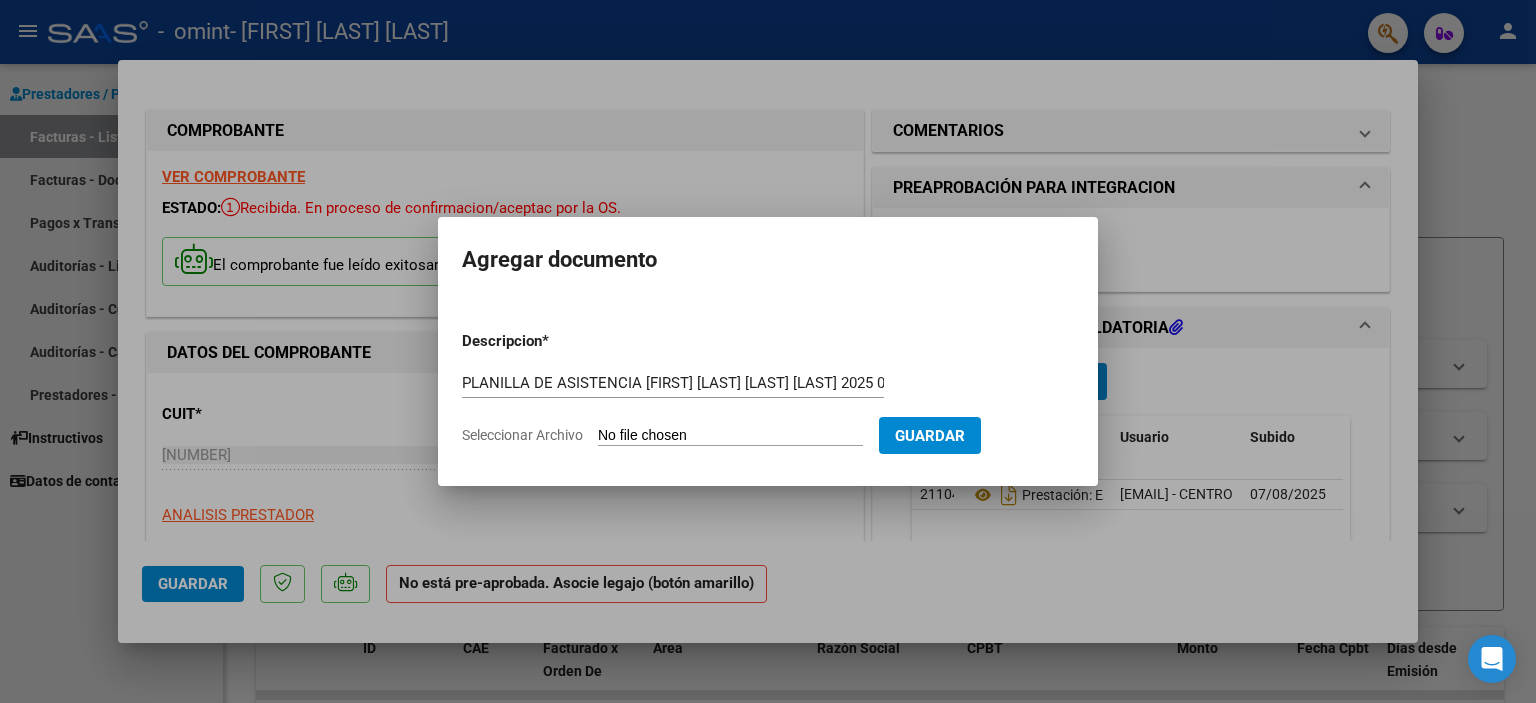click on "Seleccionar Archivo" 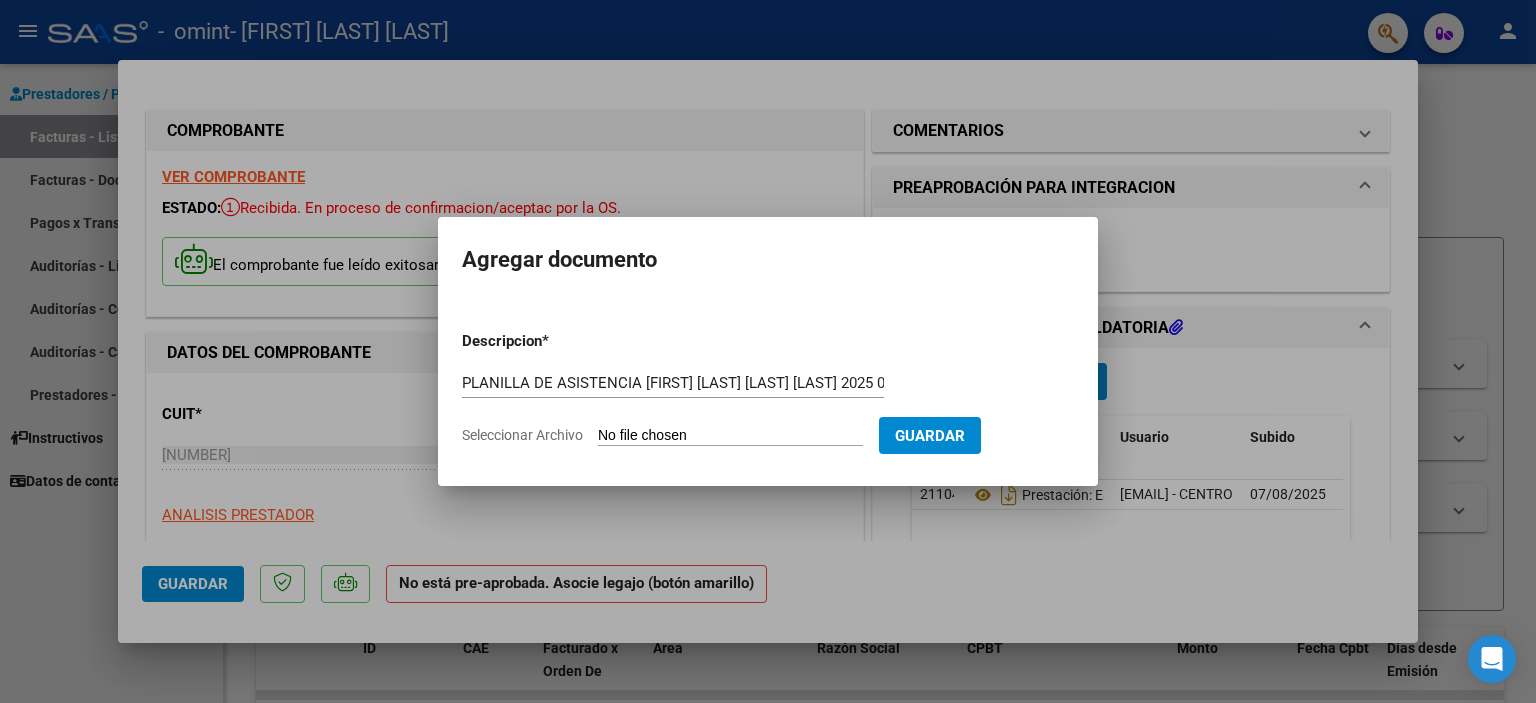 type on "C:\fakepath\[FIRST] [LAST] [LAST] [LAST] PLANILLA DE ASISTENCIA ET 2025 07.pdf" 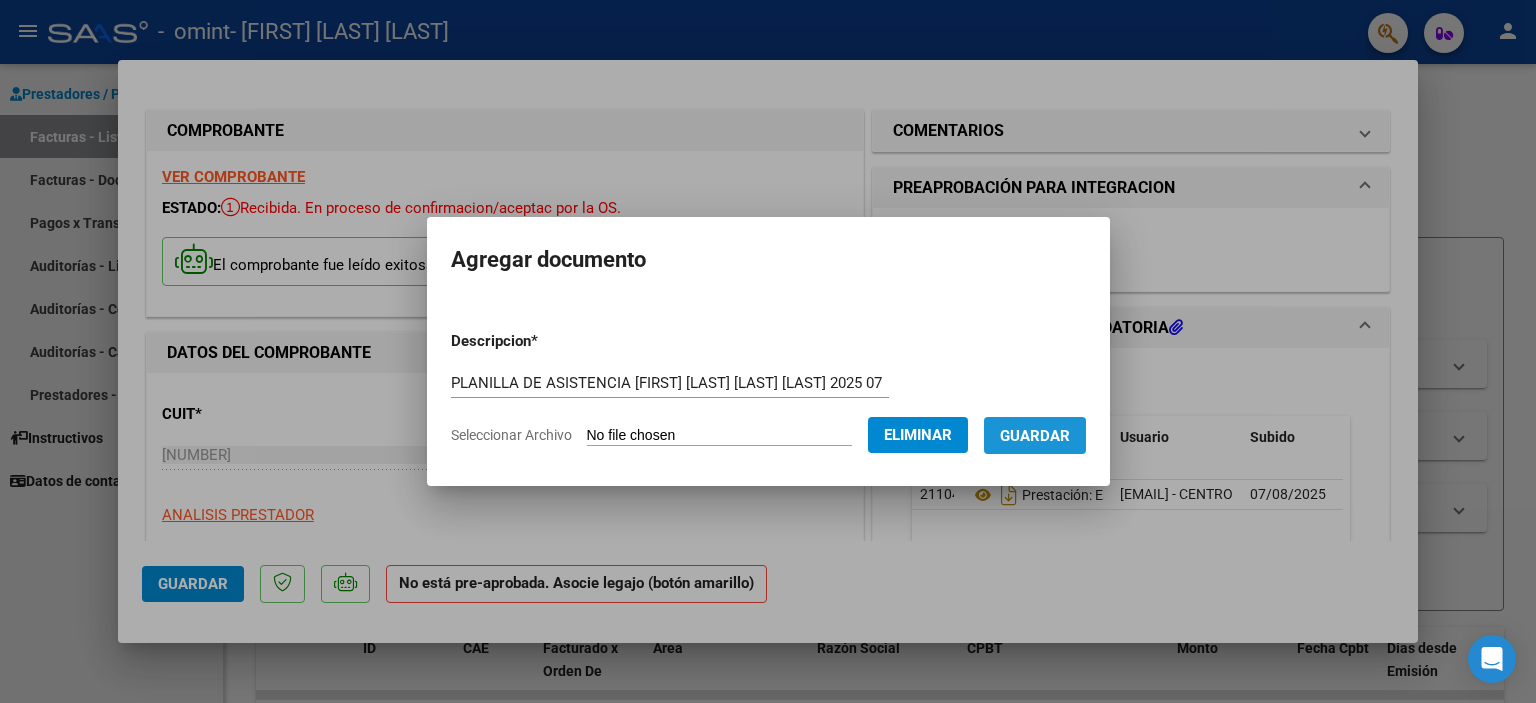 click on "Guardar" at bounding box center [1035, 436] 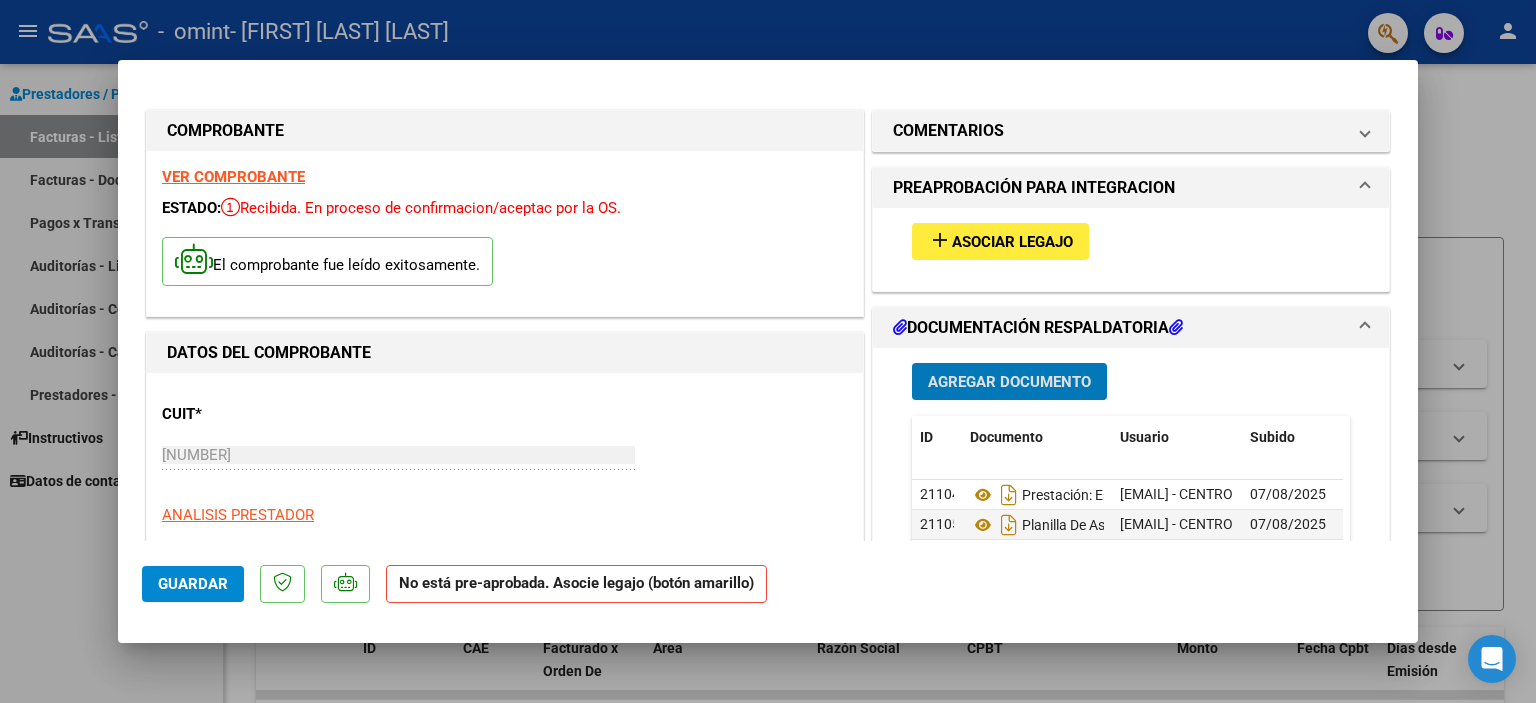 click on "Asociar Legajo" at bounding box center (1012, 242) 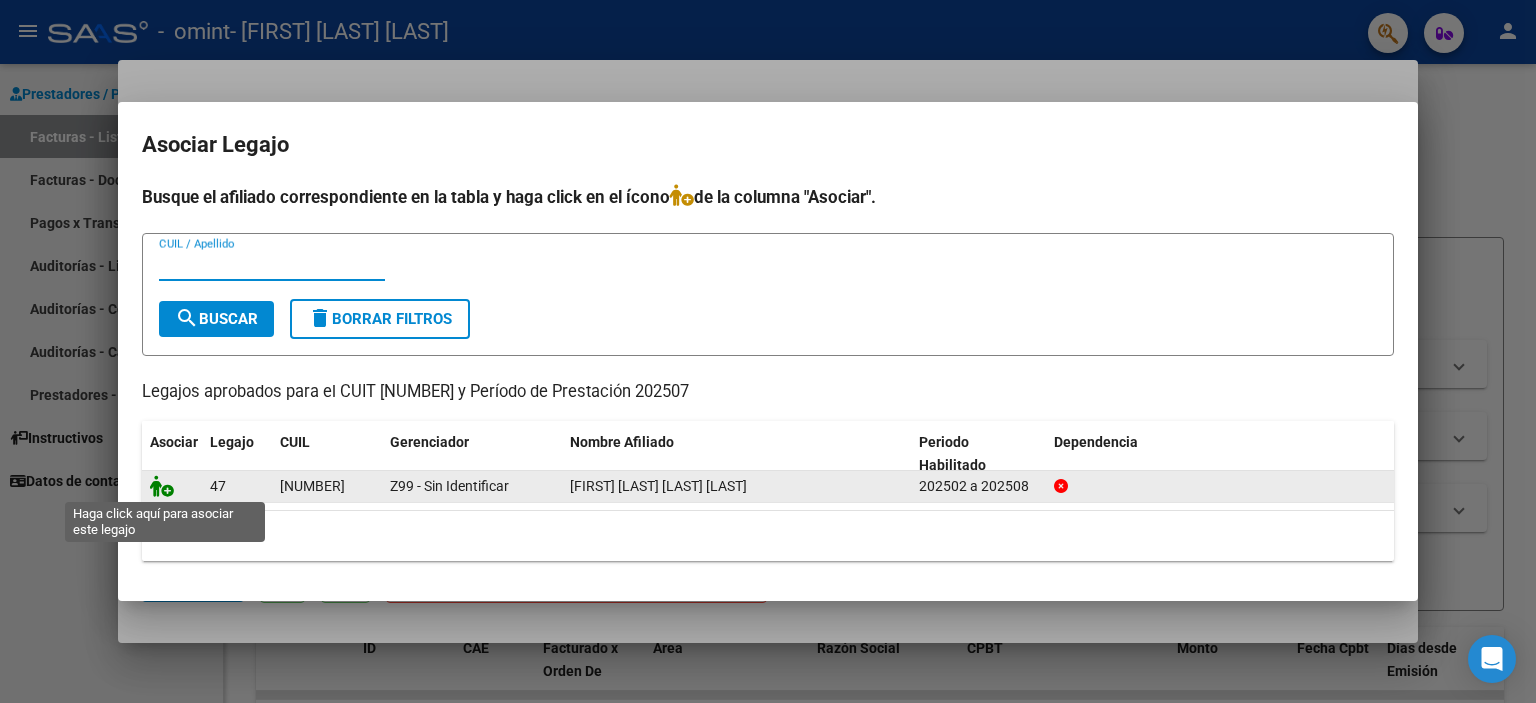 click 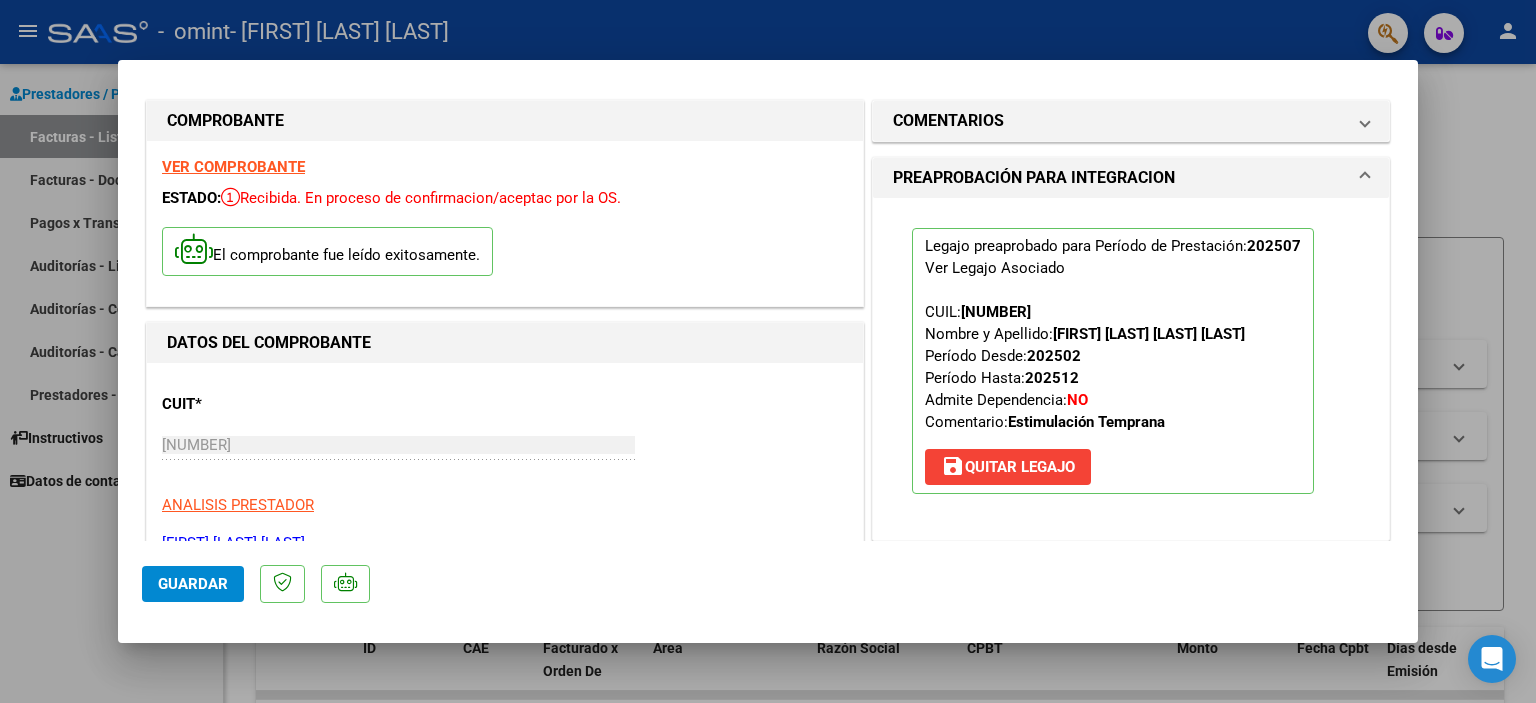 scroll, scrollTop: 0, scrollLeft: 0, axis: both 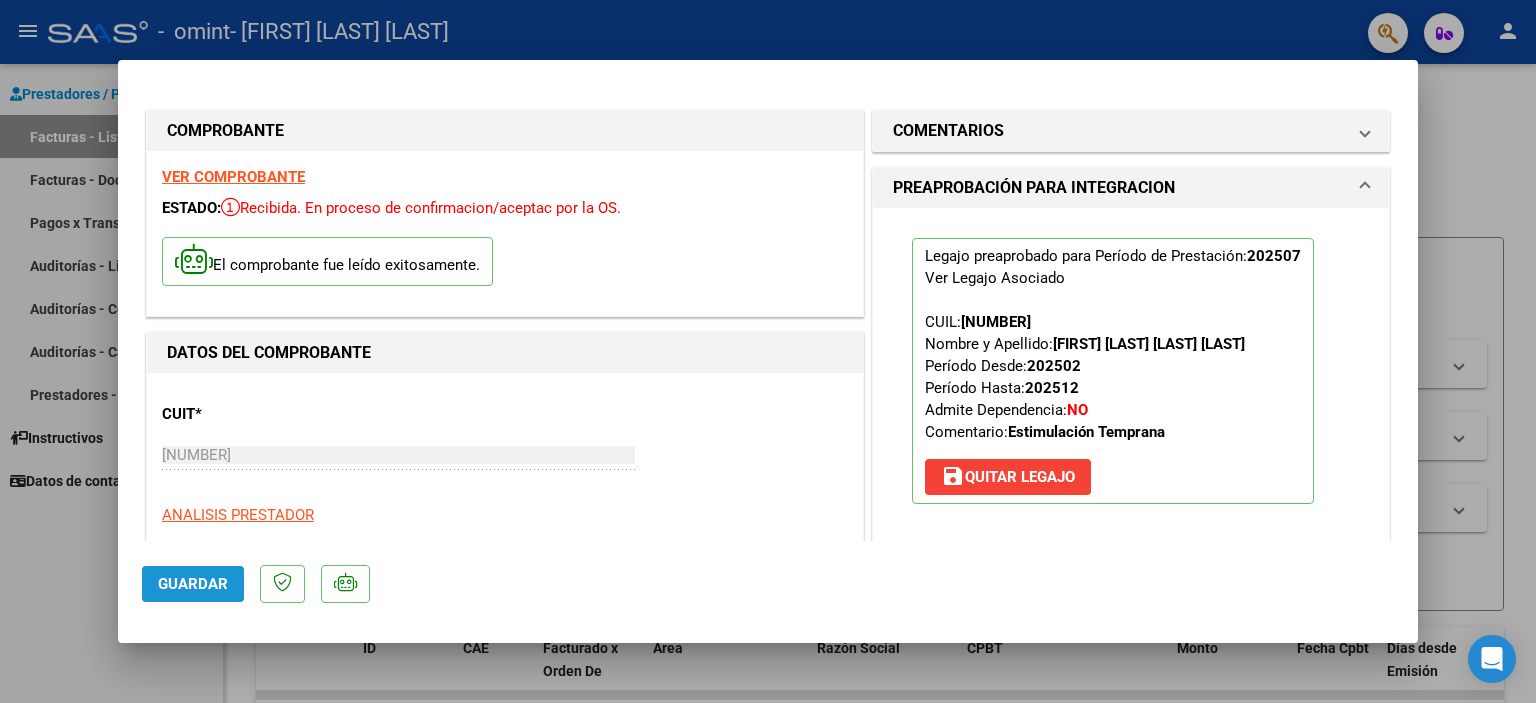 click on "Guardar" 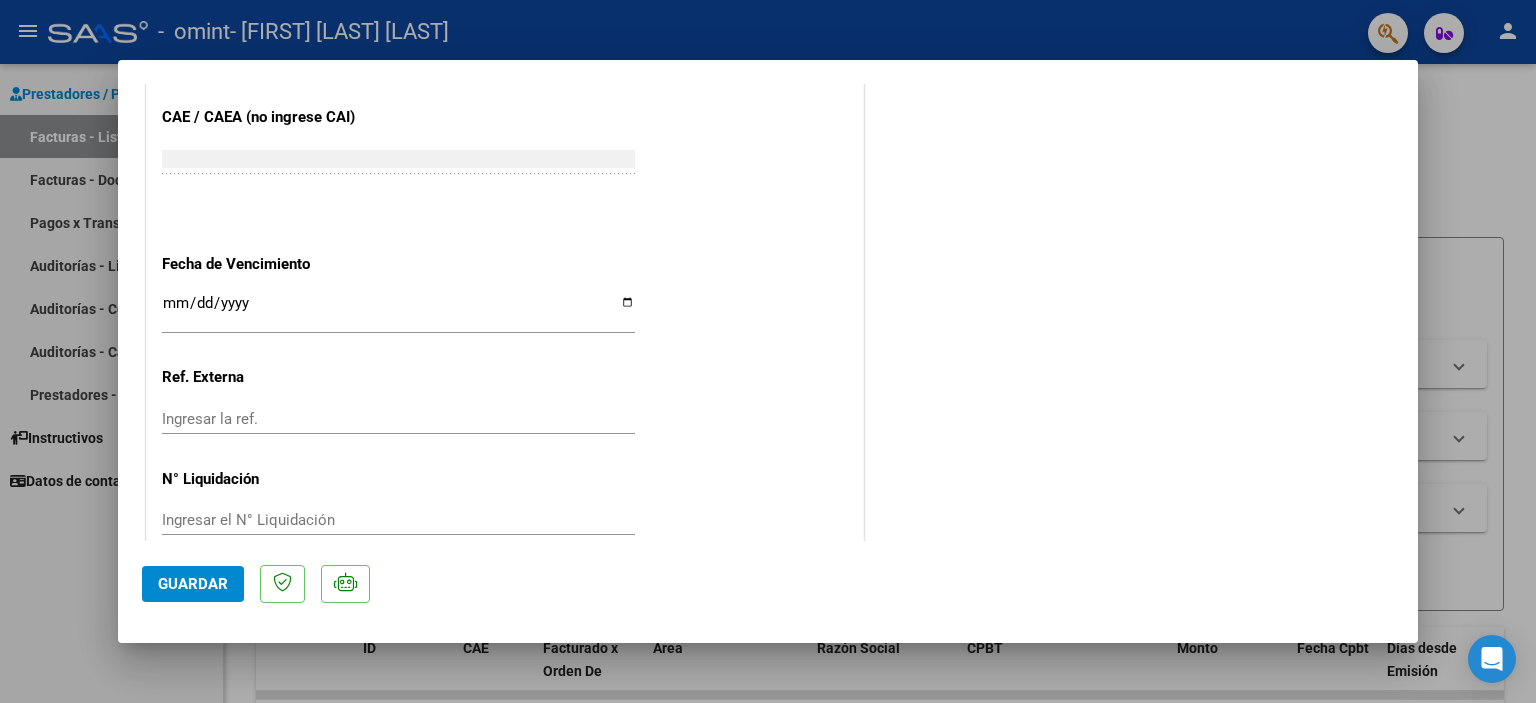 scroll, scrollTop: 1331, scrollLeft: 0, axis: vertical 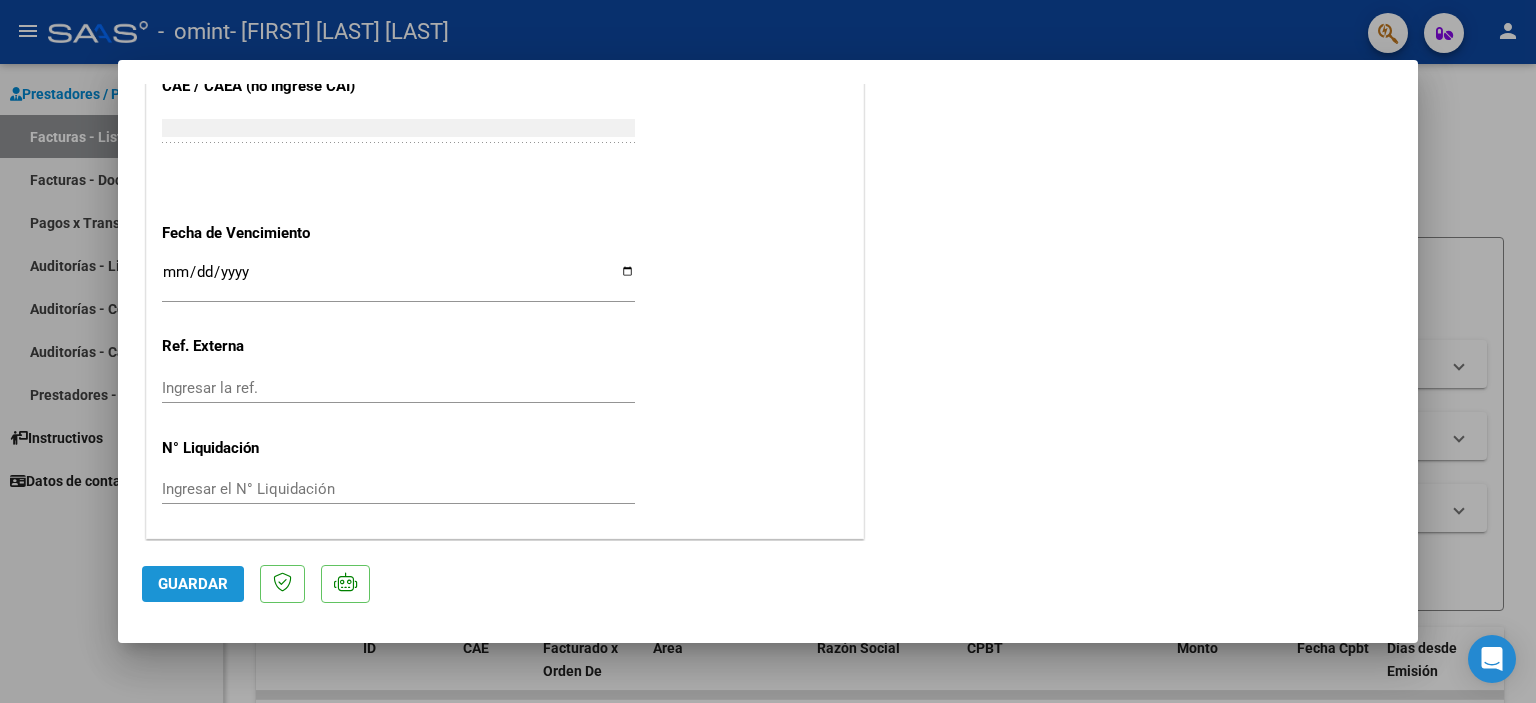 click on "Guardar" 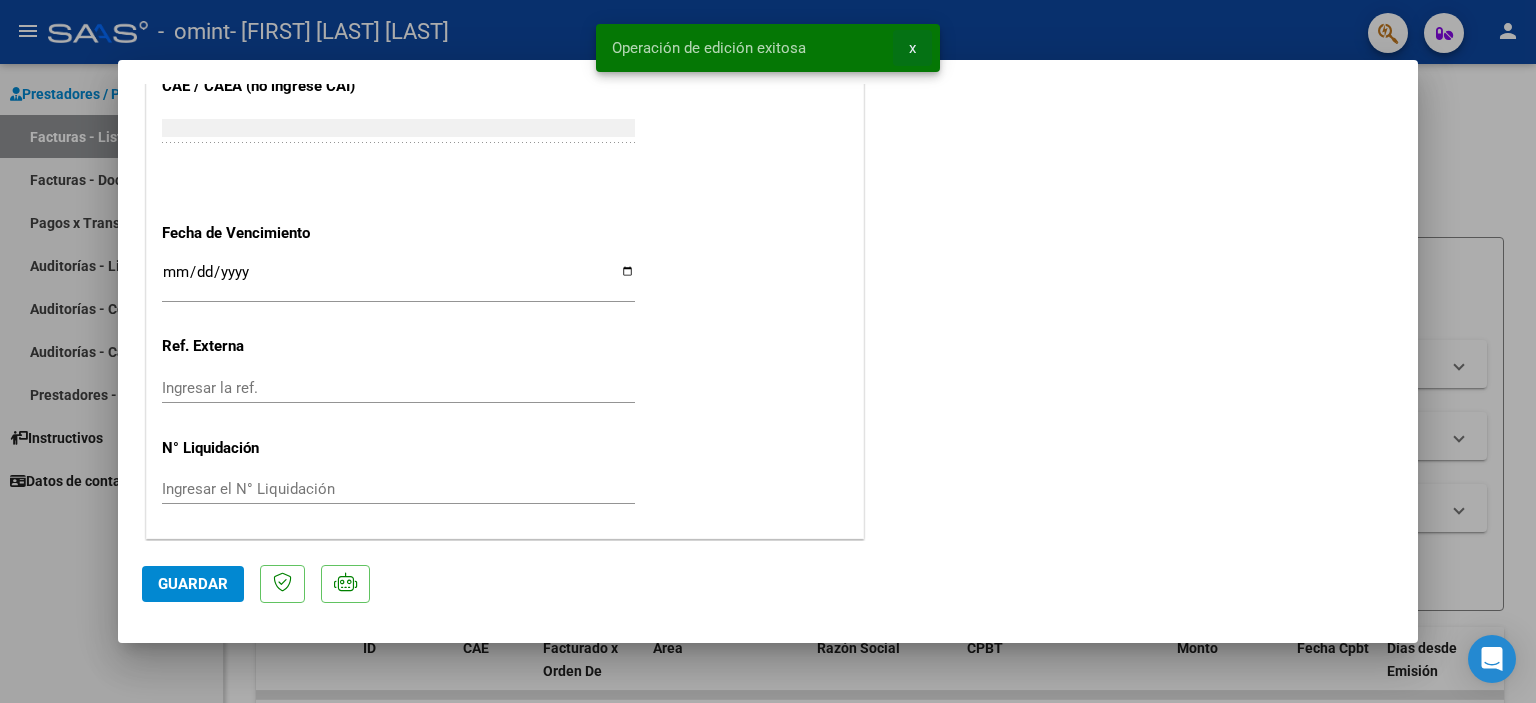 click on "x" at bounding box center (912, 48) 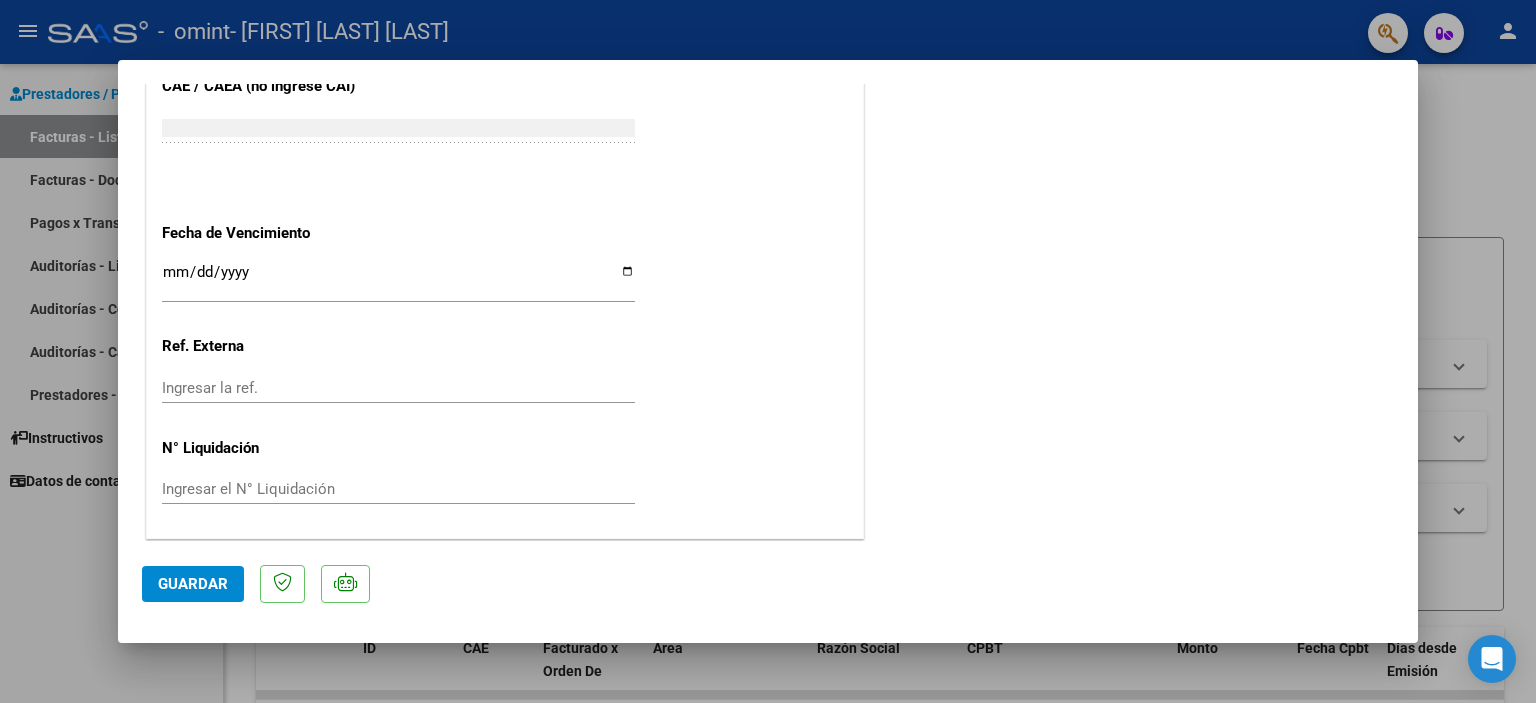 click at bounding box center (768, 351) 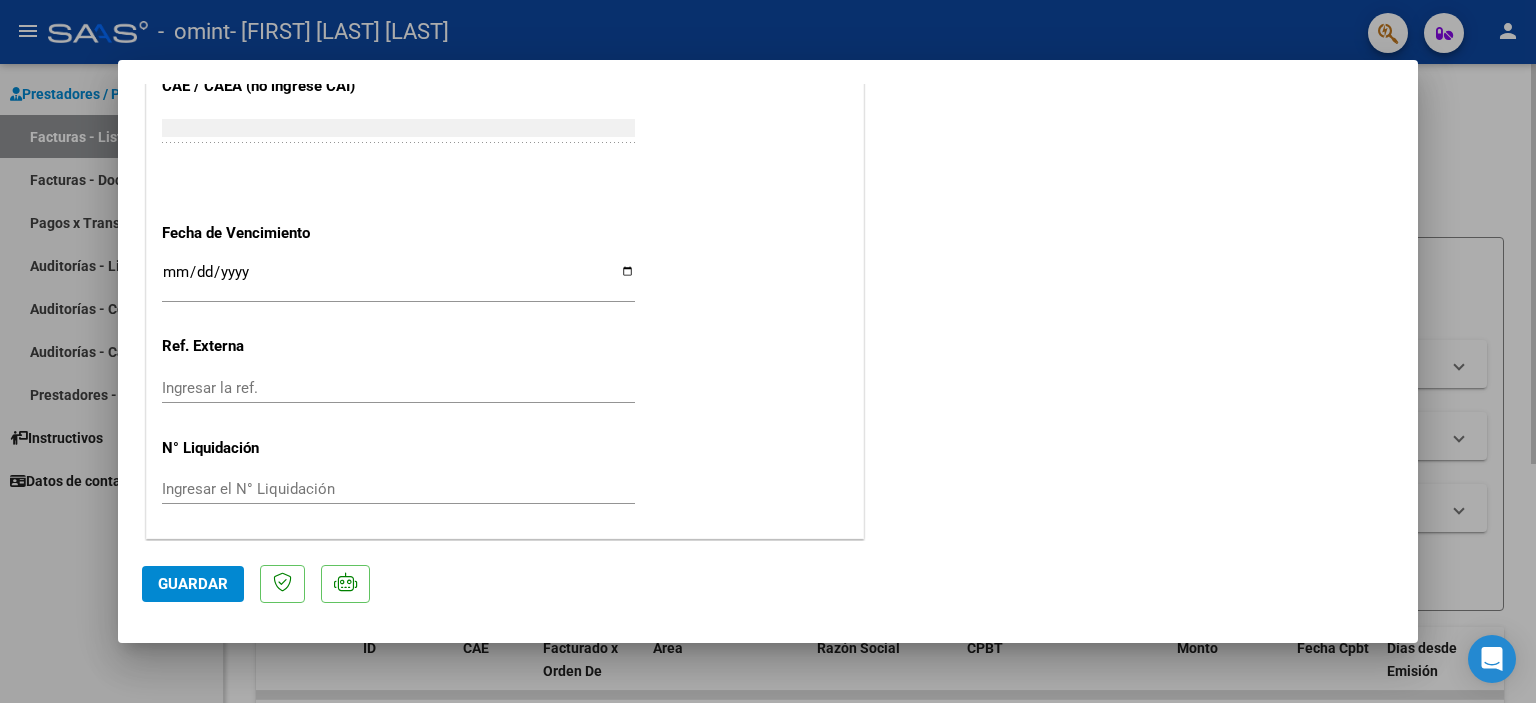 type 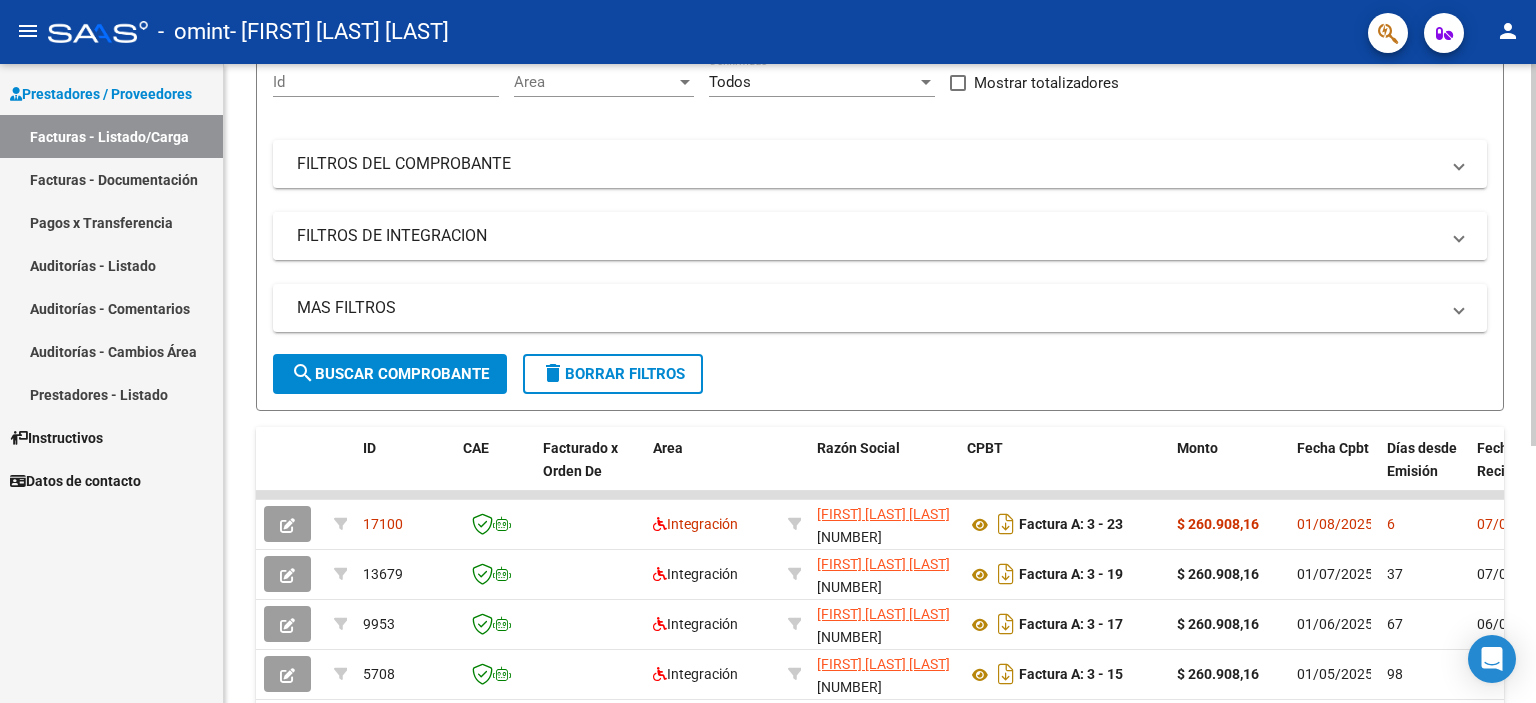 scroll, scrollTop: 300, scrollLeft: 0, axis: vertical 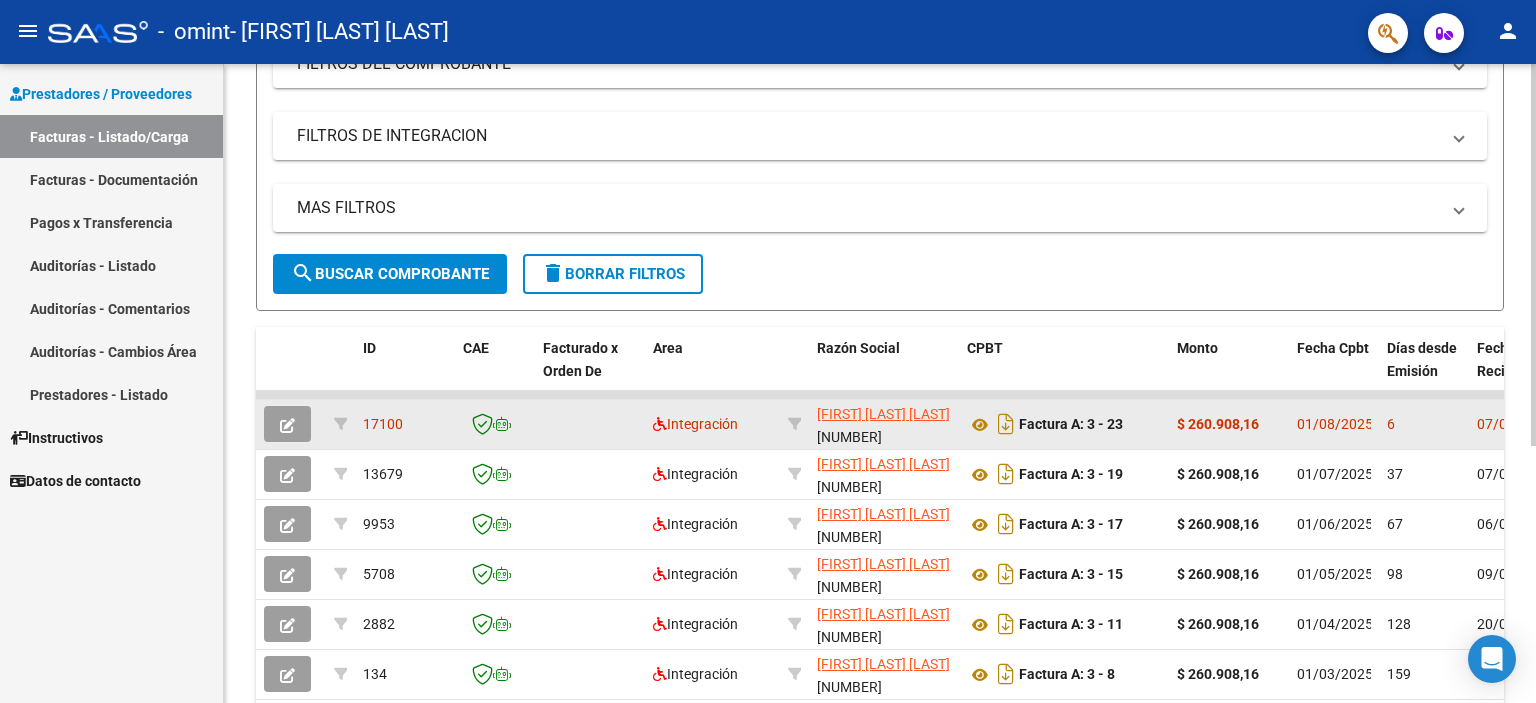 click on "01/08/2025" 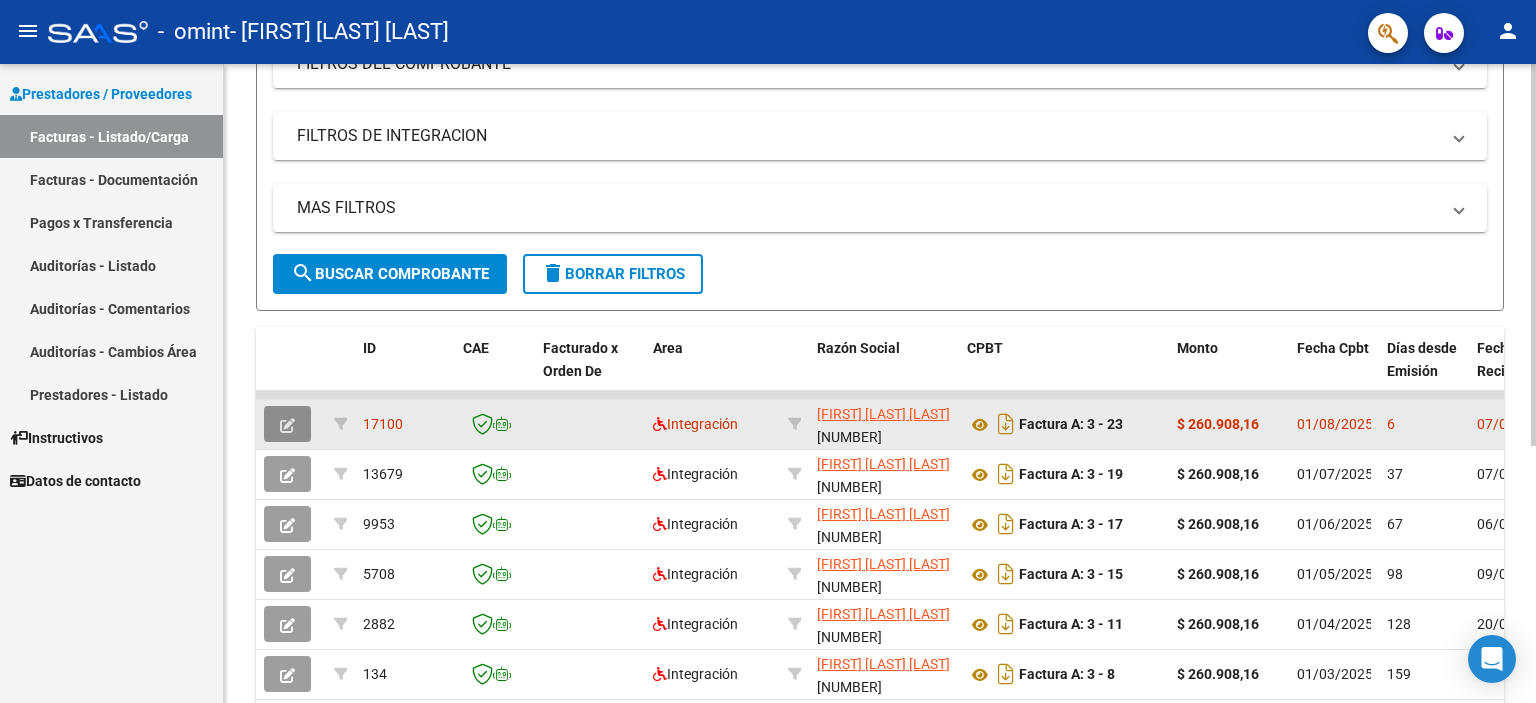 click 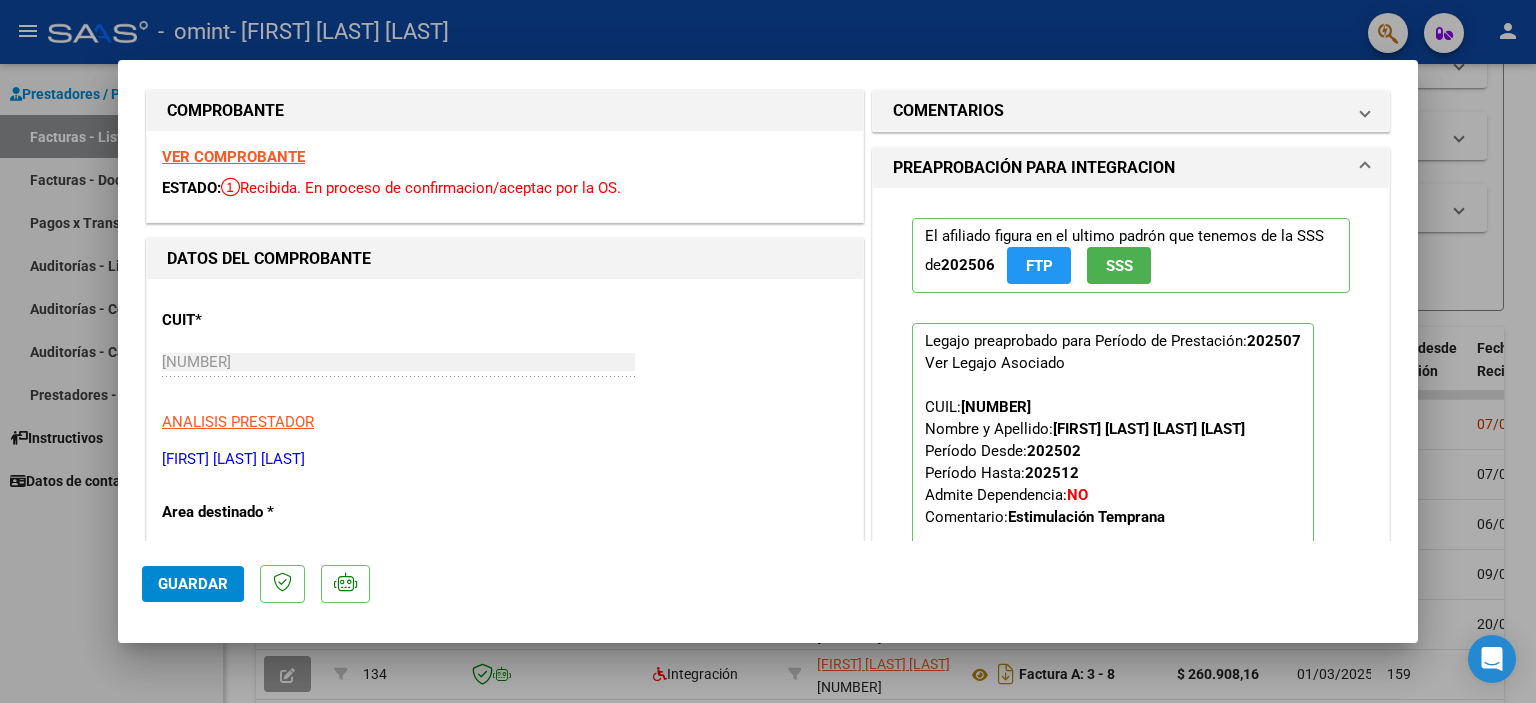 scroll, scrollTop: 0, scrollLeft: 0, axis: both 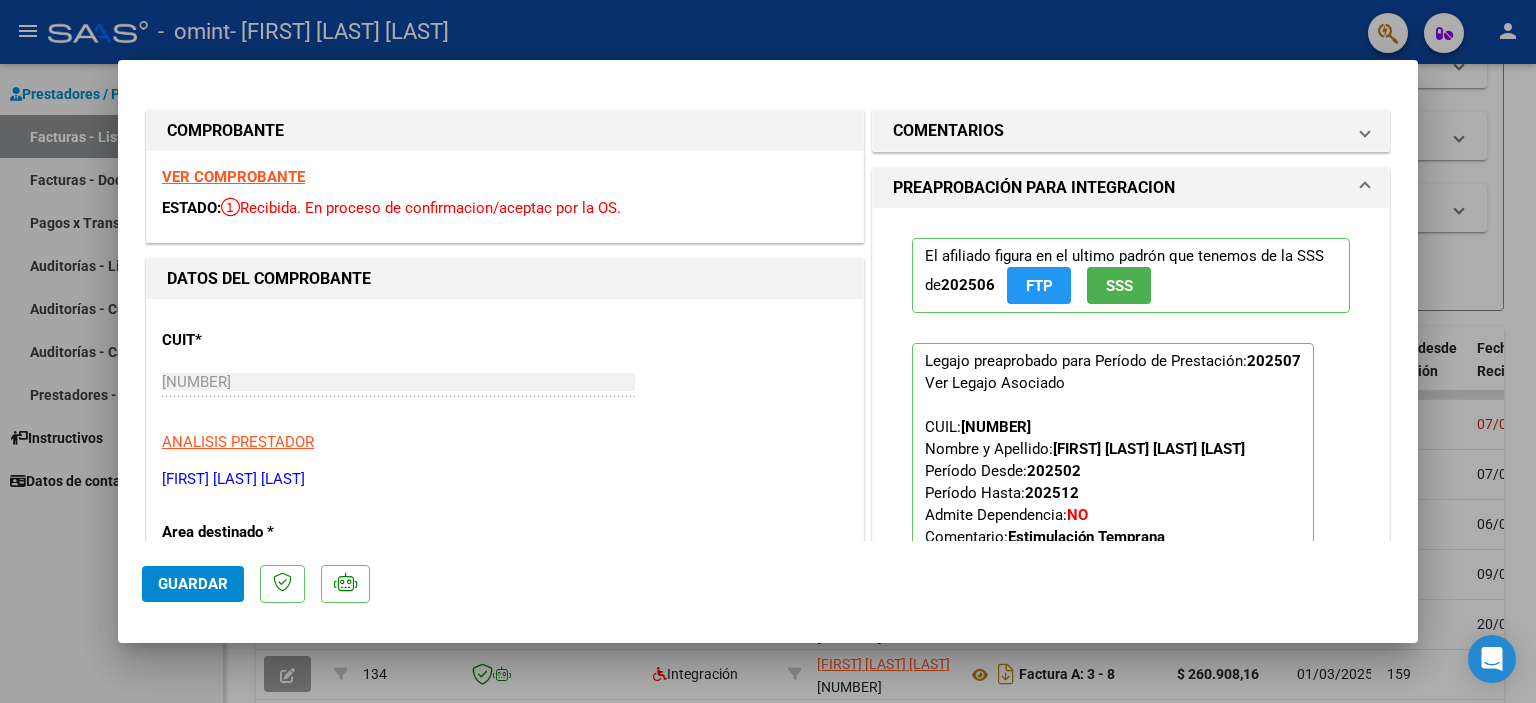 type 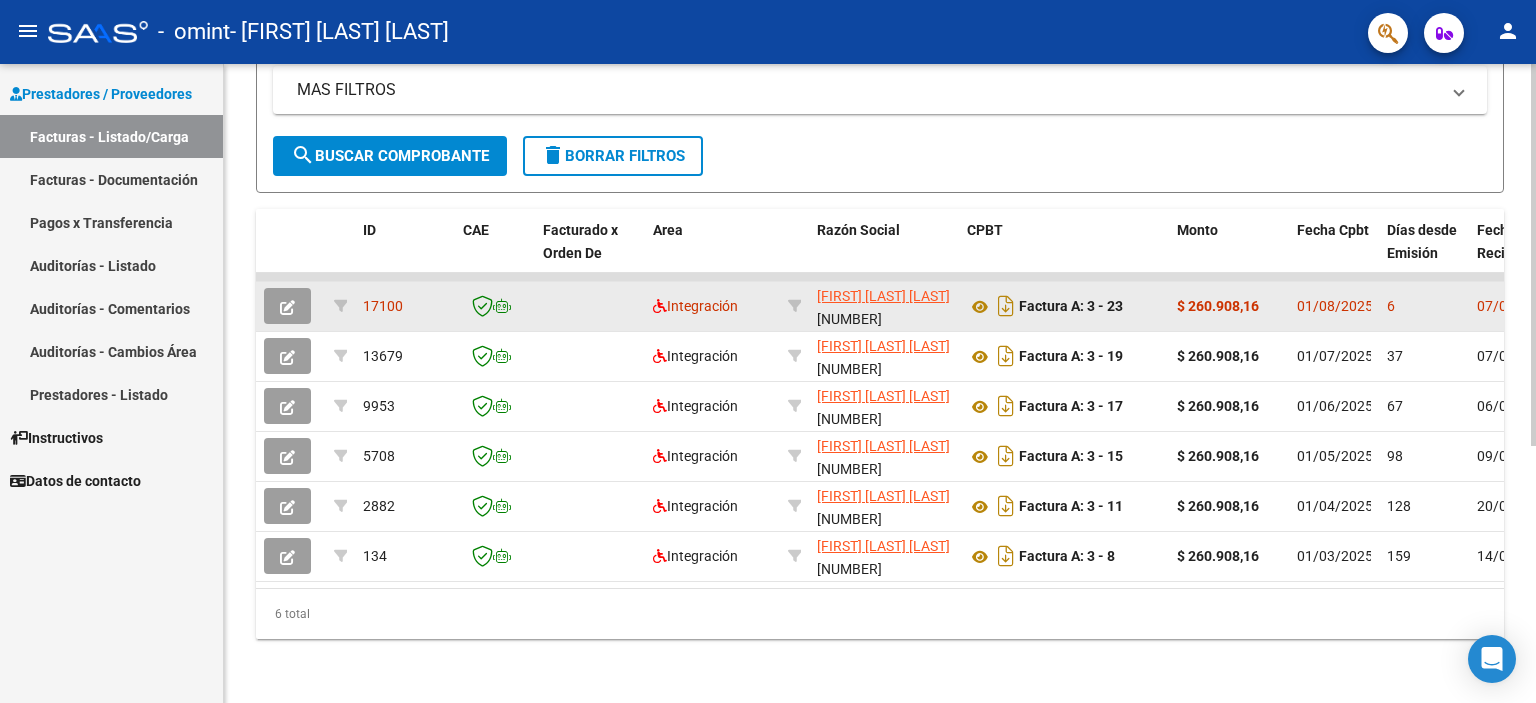 scroll, scrollTop: 430, scrollLeft: 0, axis: vertical 